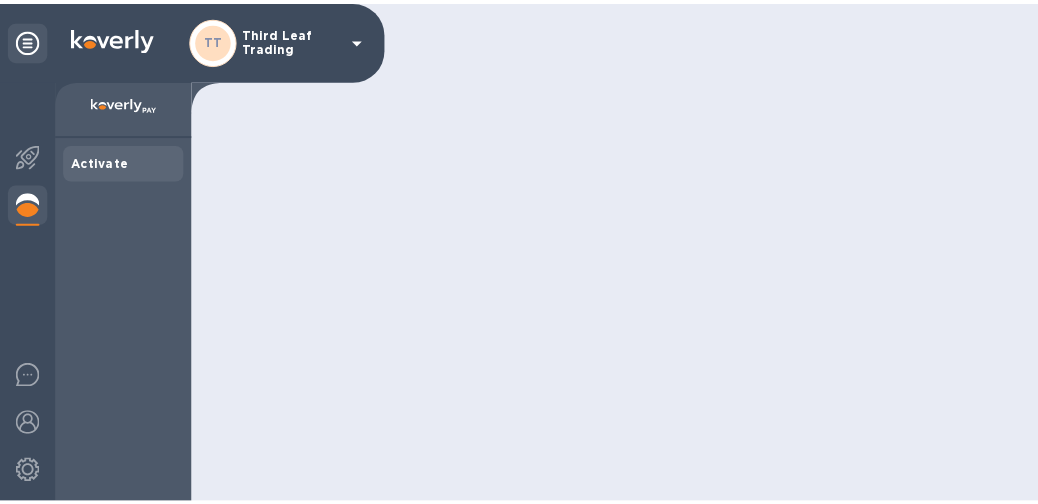 scroll, scrollTop: 0, scrollLeft: 0, axis: both 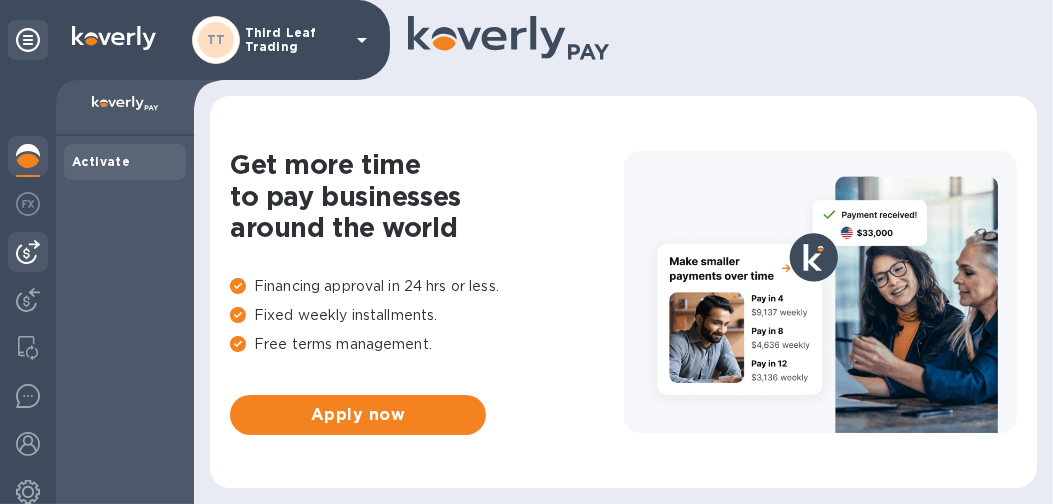 click at bounding box center [28, 252] 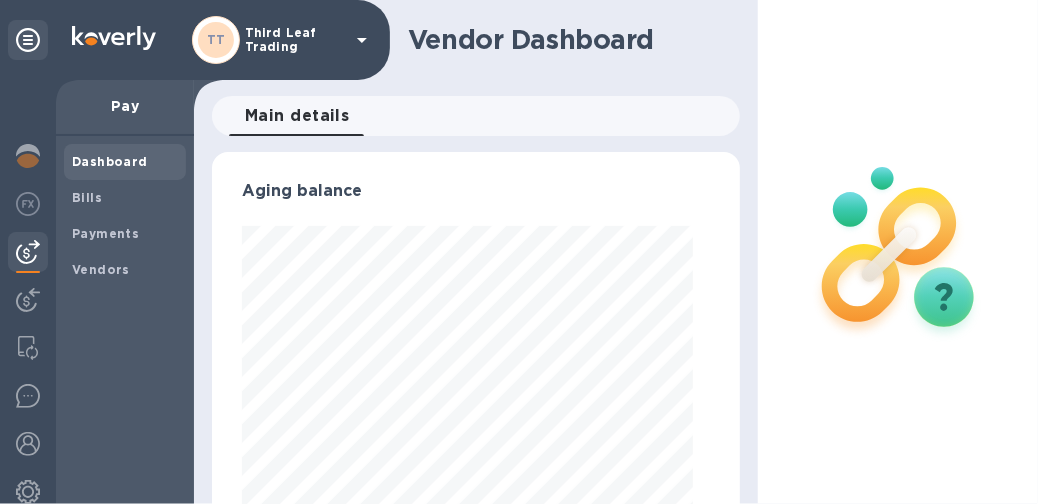 scroll, scrollTop: 999568, scrollLeft: 999489, axis: both 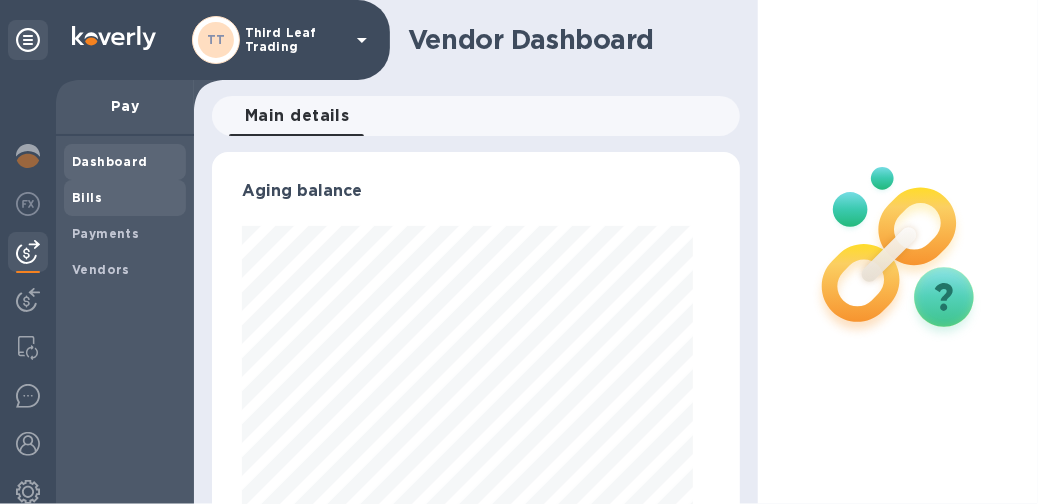 click on "Bills" at bounding box center [87, 197] 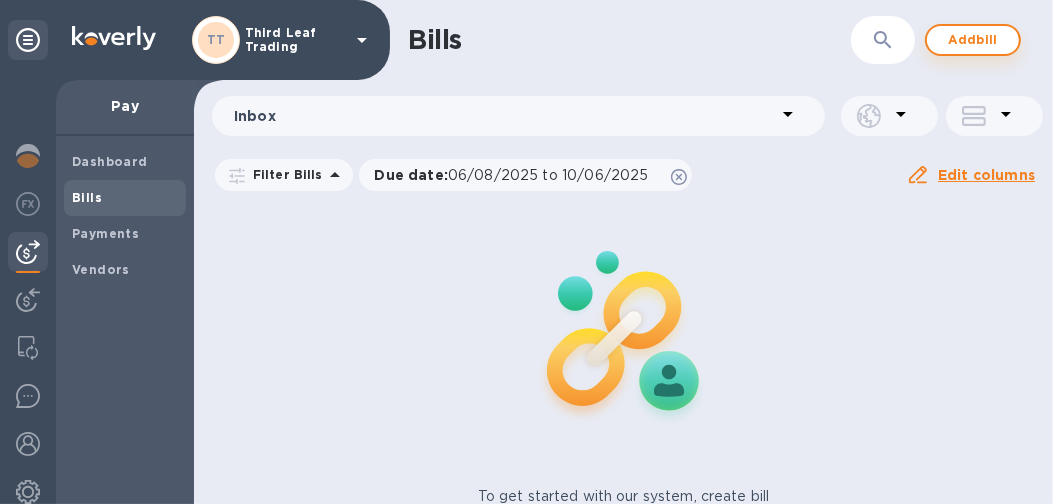 click on "Add   bill" at bounding box center [973, 40] 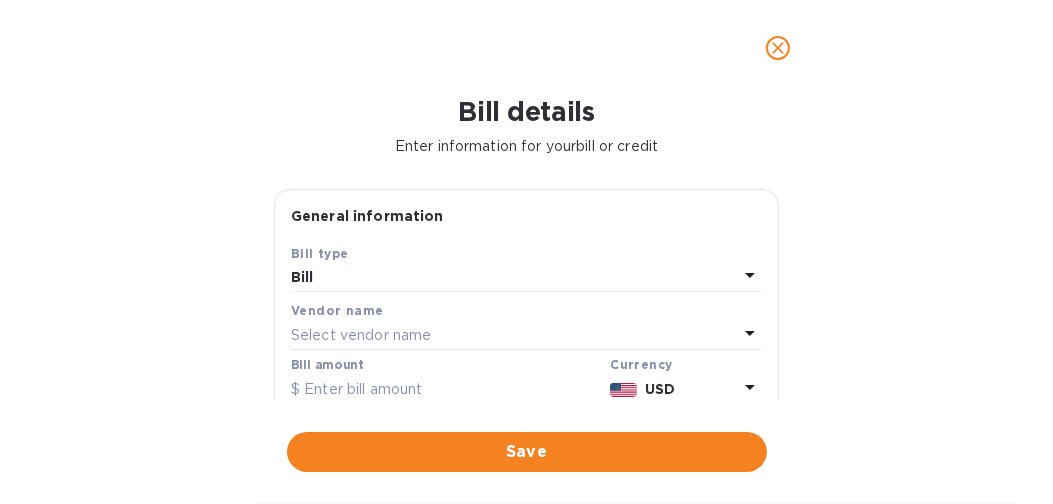 click on "Select vendor name" at bounding box center (361, 335) 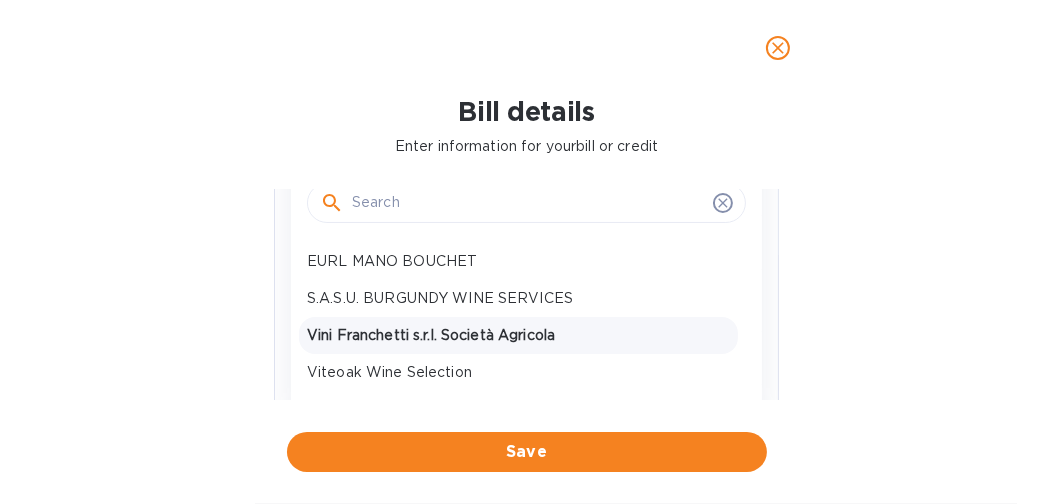 scroll, scrollTop: 200, scrollLeft: 0, axis: vertical 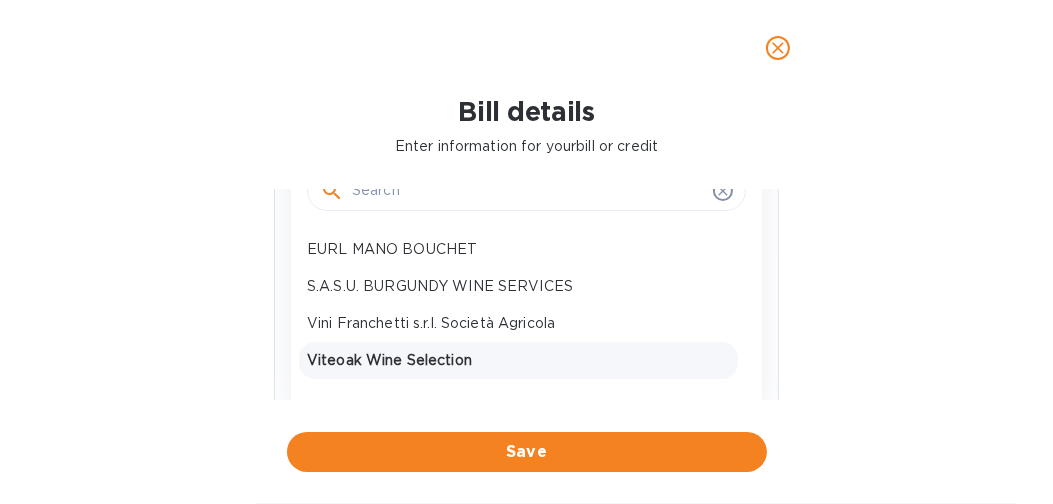 click on "Viteoak Wine Selection" at bounding box center (518, 360) 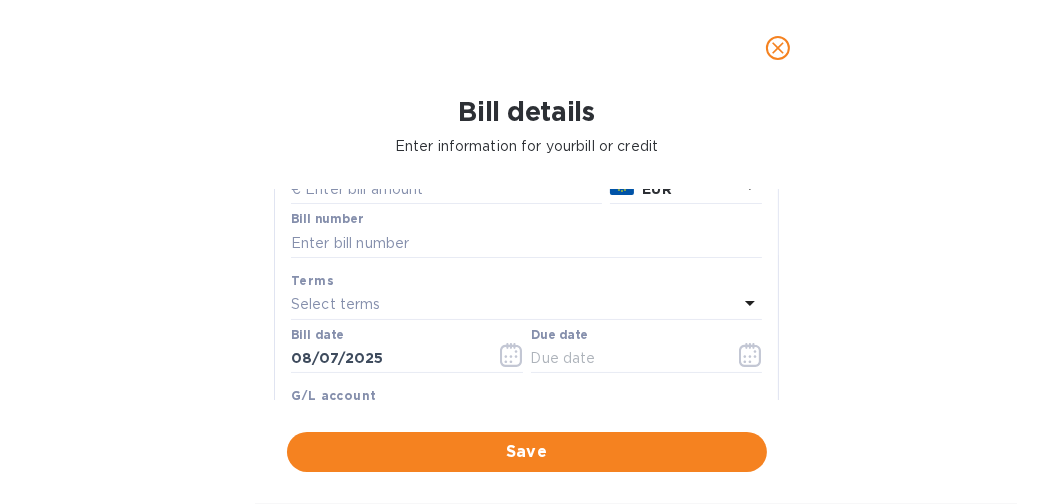 click on "Select terms" at bounding box center [514, 305] 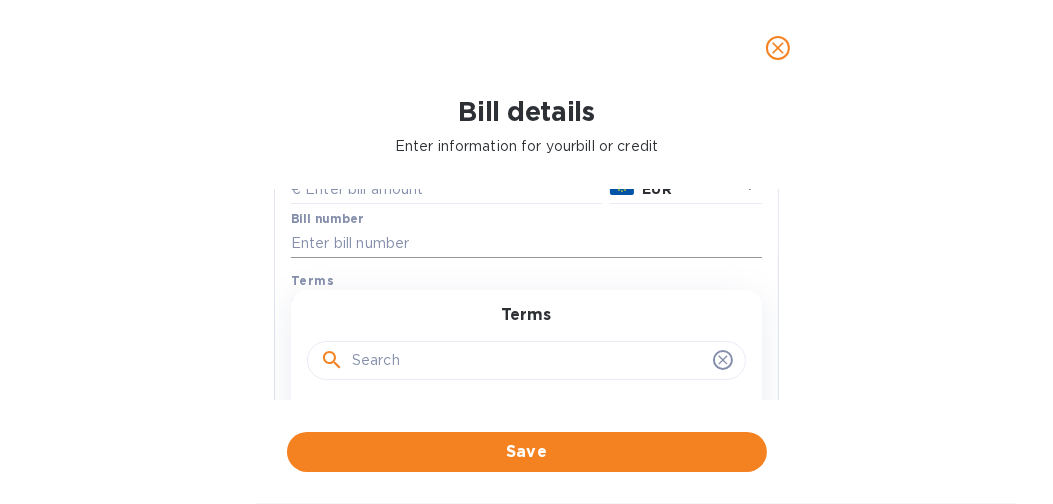 click at bounding box center [526, 243] 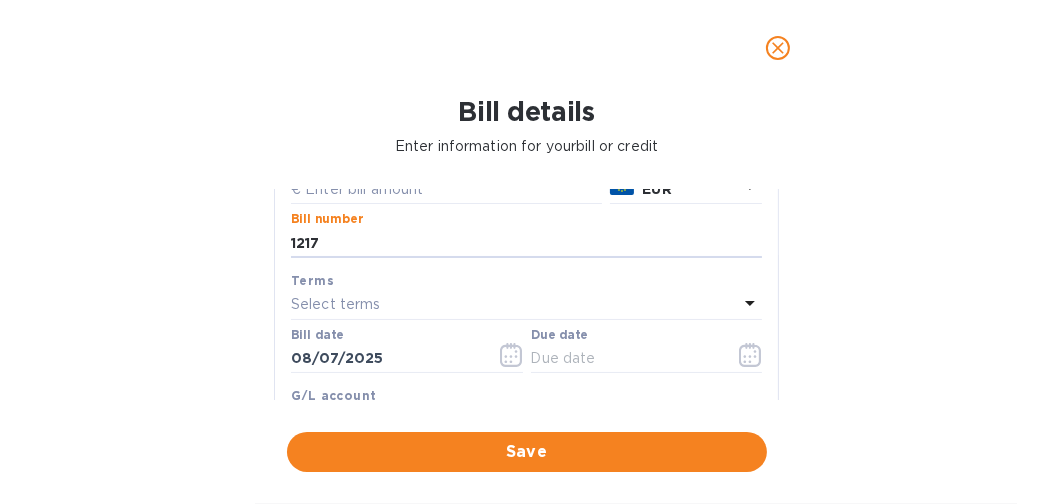 type on "1217" 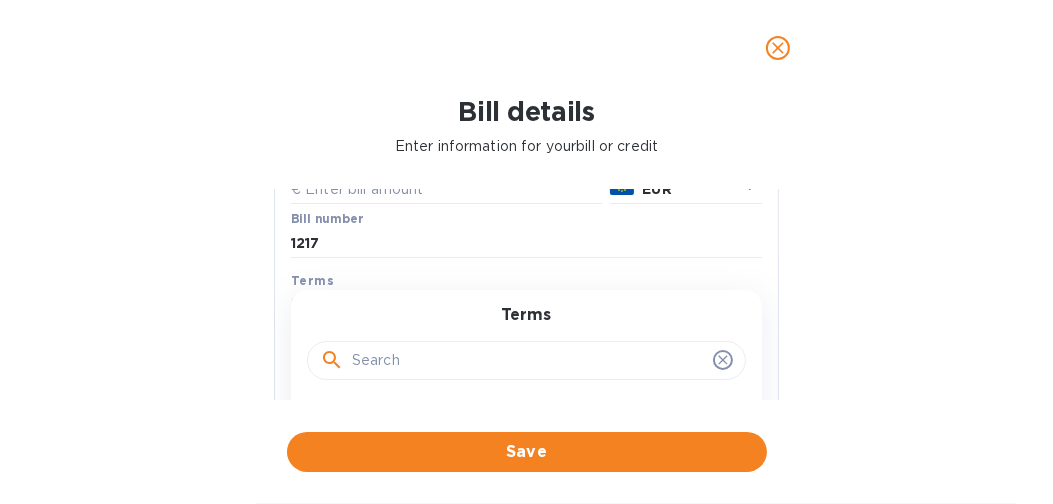 click at bounding box center (528, 361) 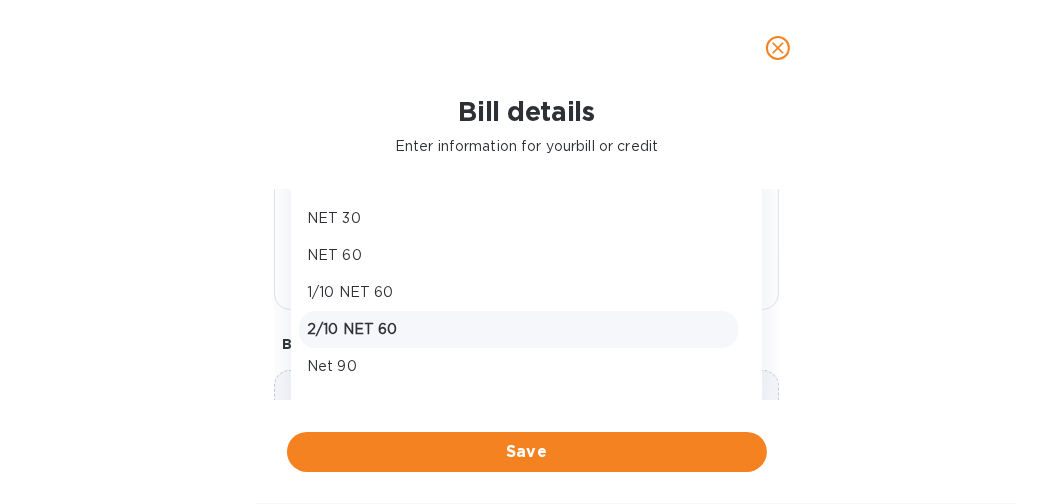 scroll, scrollTop: 300, scrollLeft: 0, axis: vertical 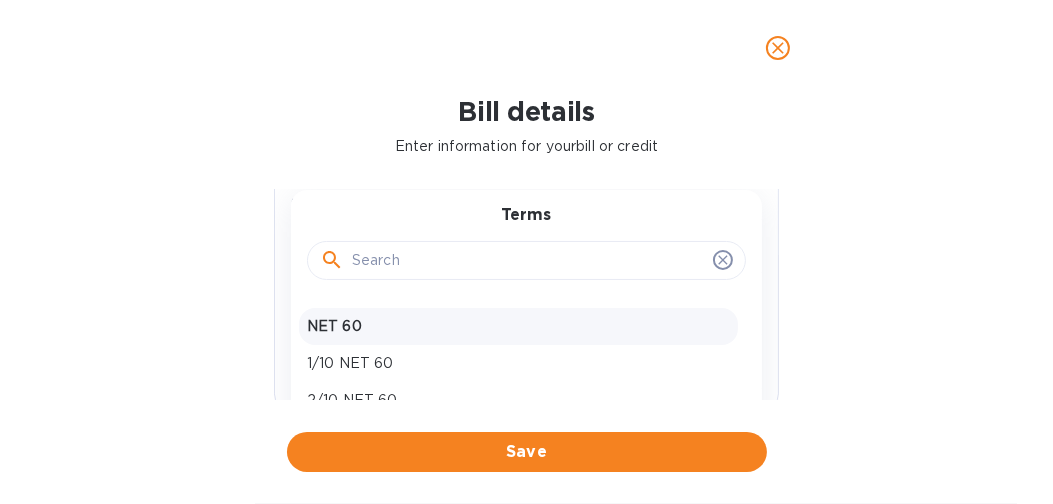 click on "NET 60" at bounding box center (518, 326) 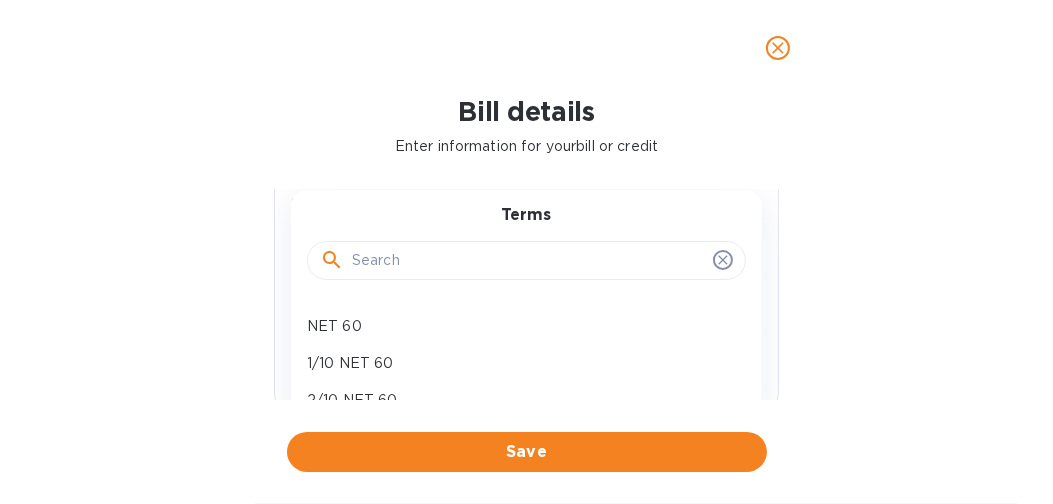 type on "[DATE]" 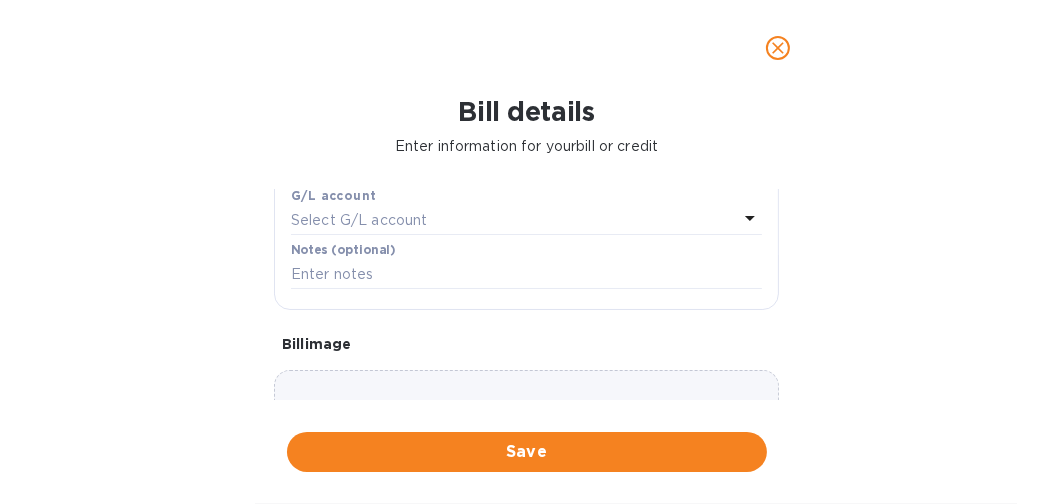 scroll, scrollTop: 300, scrollLeft: 0, axis: vertical 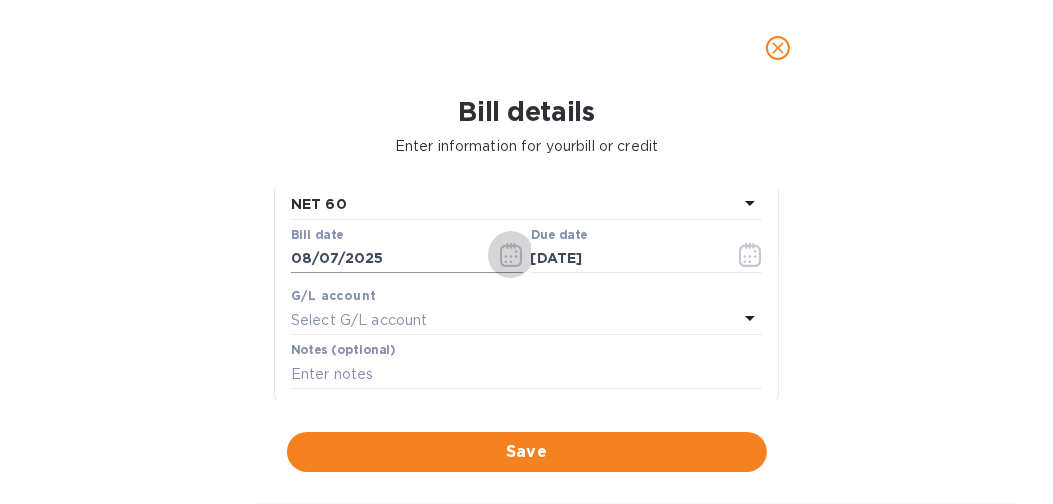 click 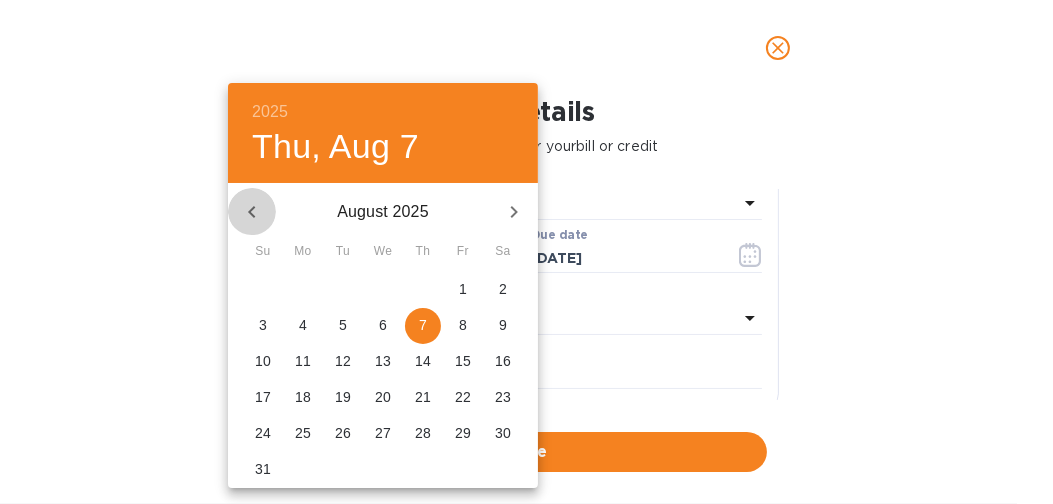 click 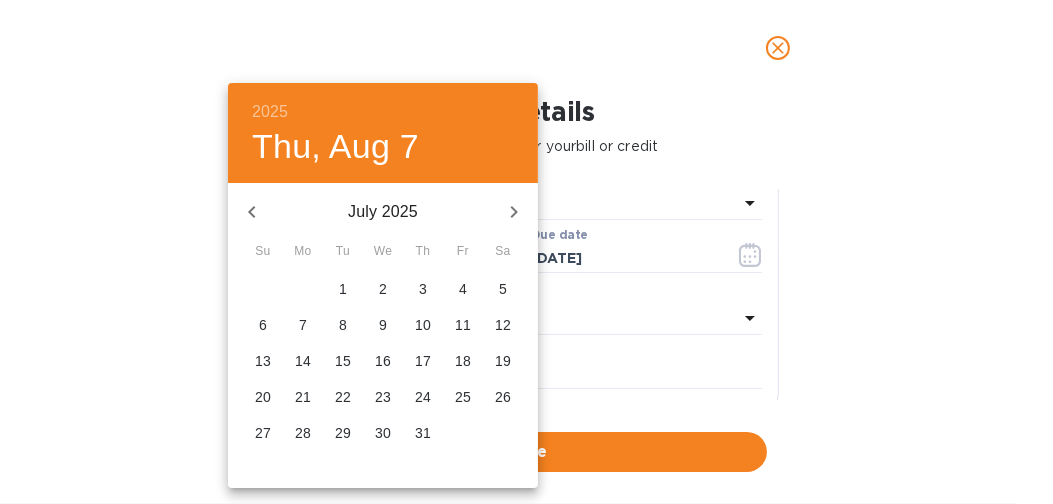 click 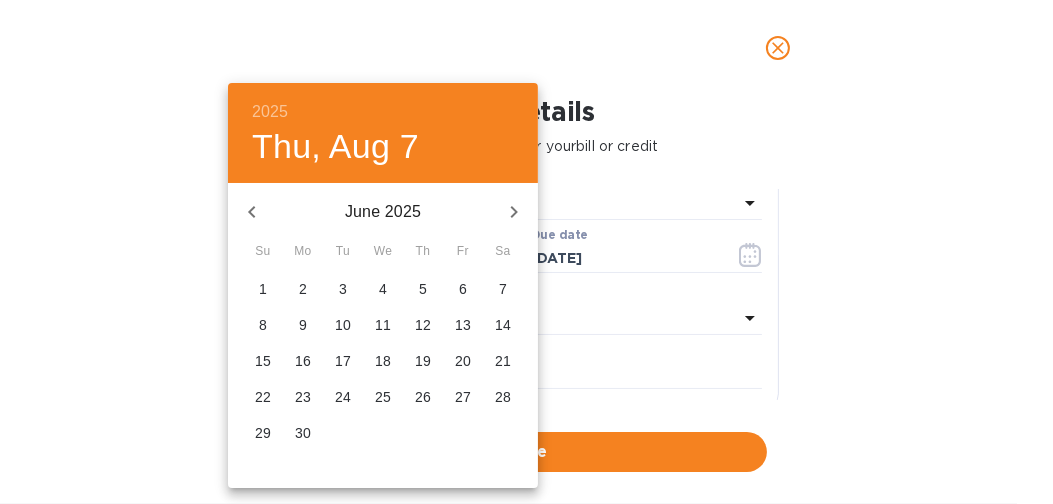 click on "25" at bounding box center (383, 397) 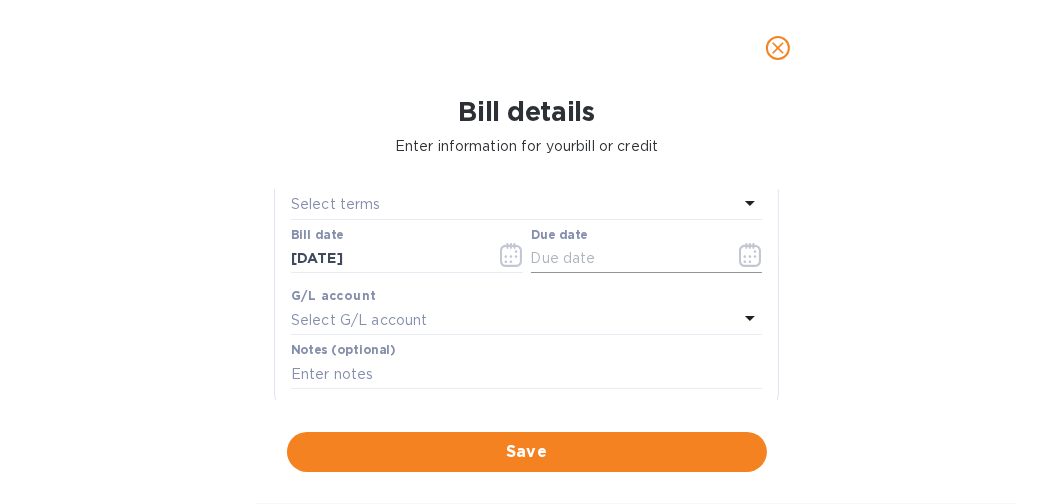click 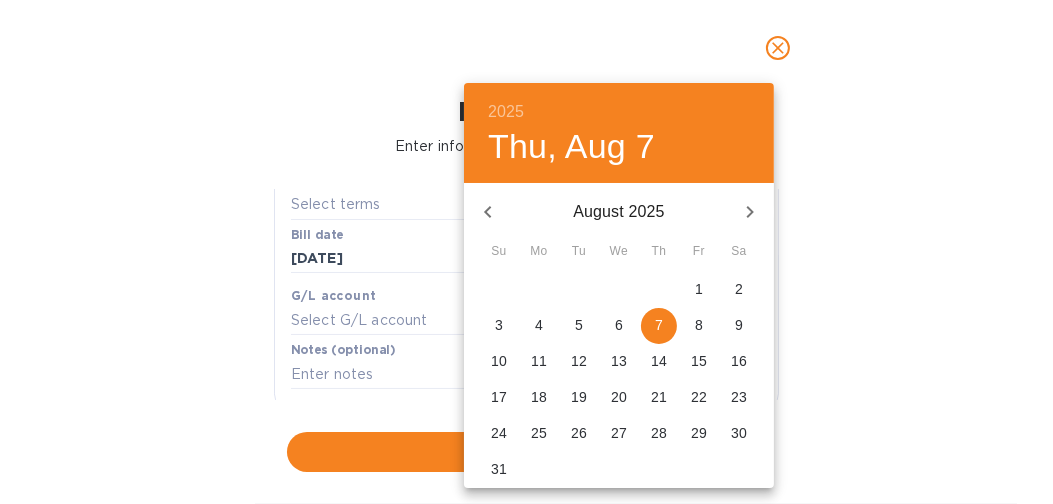 click at bounding box center (526, 252) 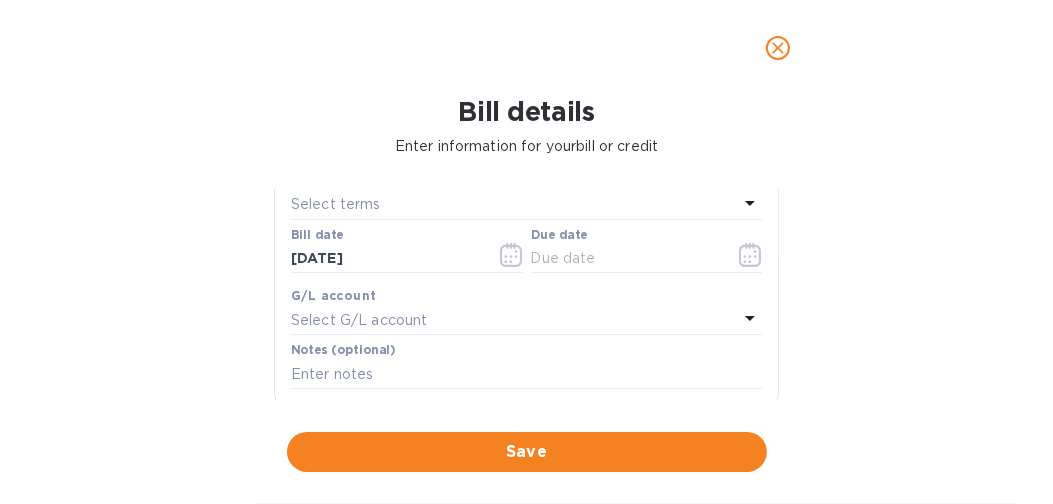 click on "Select terms" at bounding box center [336, 204] 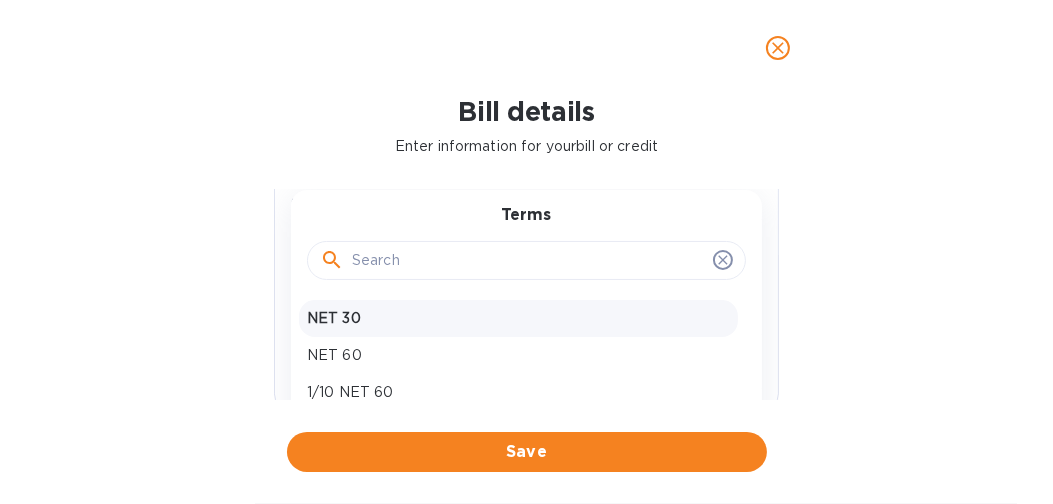 click on "NET 30" at bounding box center [518, 318] 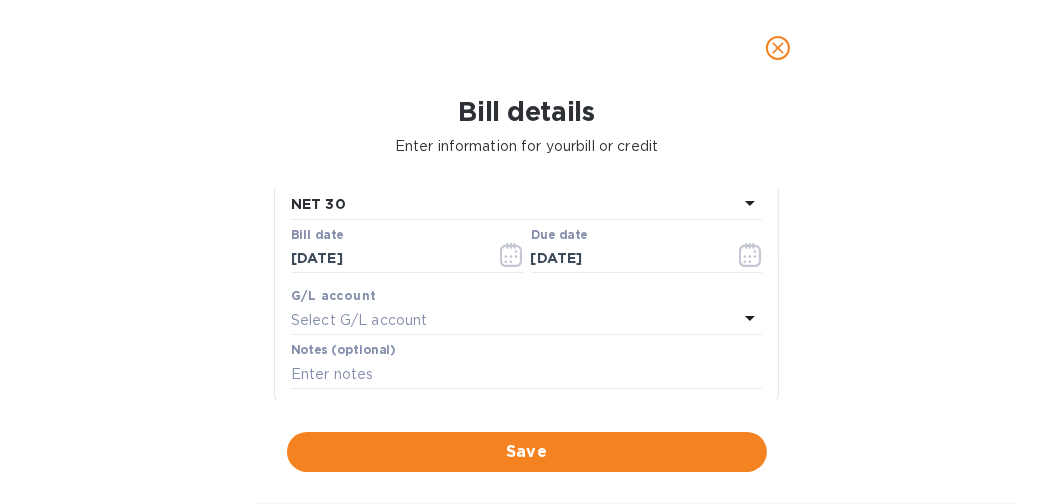 click on "Select G/L account" at bounding box center [514, 320] 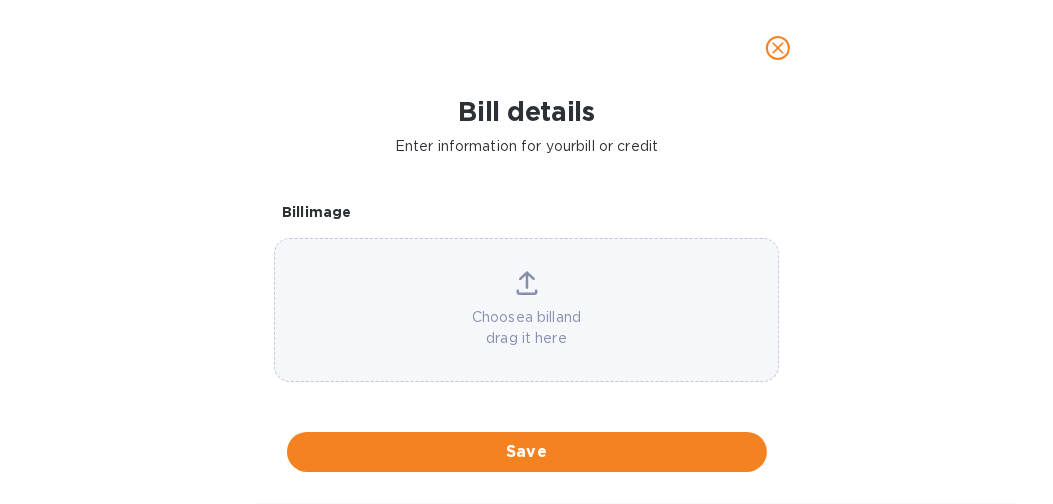 scroll, scrollTop: 534, scrollLeft: 0, axis: vertical 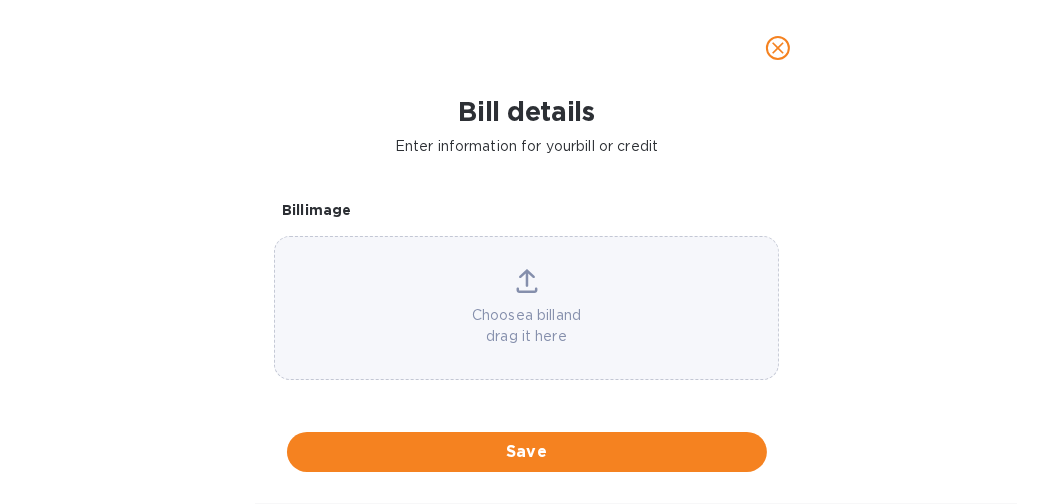 click 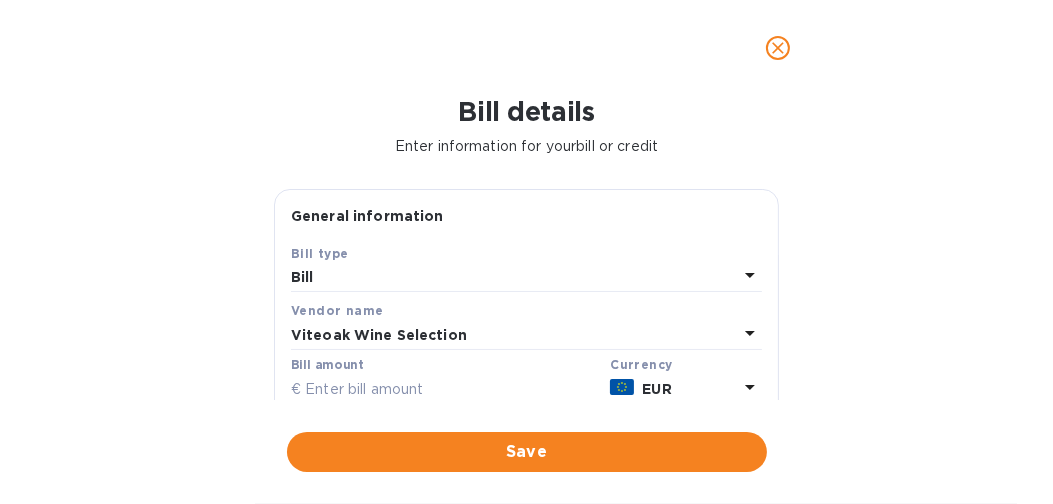 scroll, scrollTop: 100, scrollLeft: 0, axis: vertical 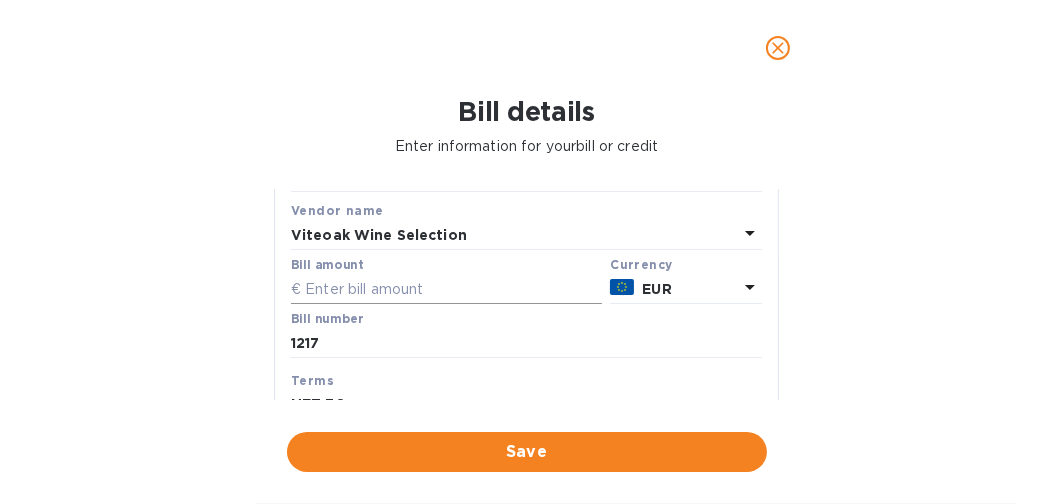 click at bounding box center [446, 289] 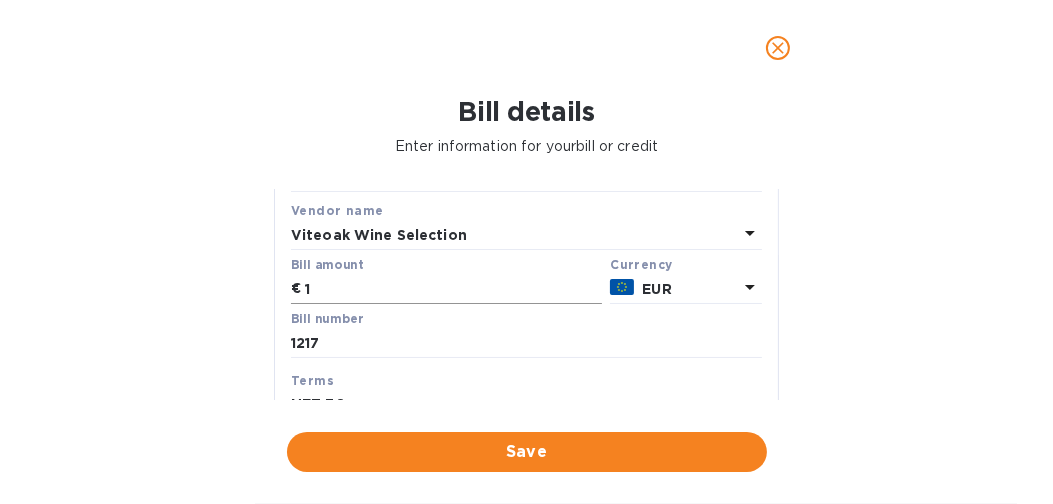 click on "1" at bounding box center (453, 289) 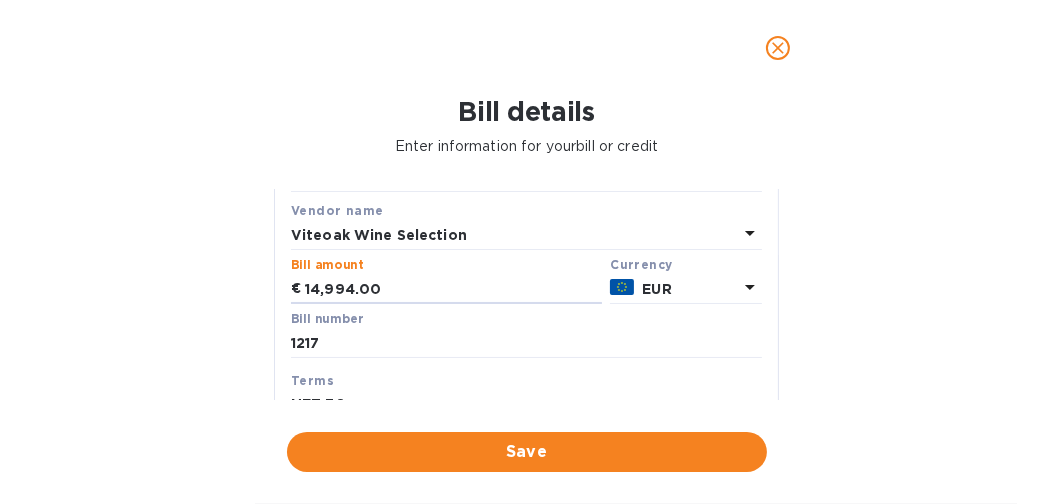 type on "14,994.00" 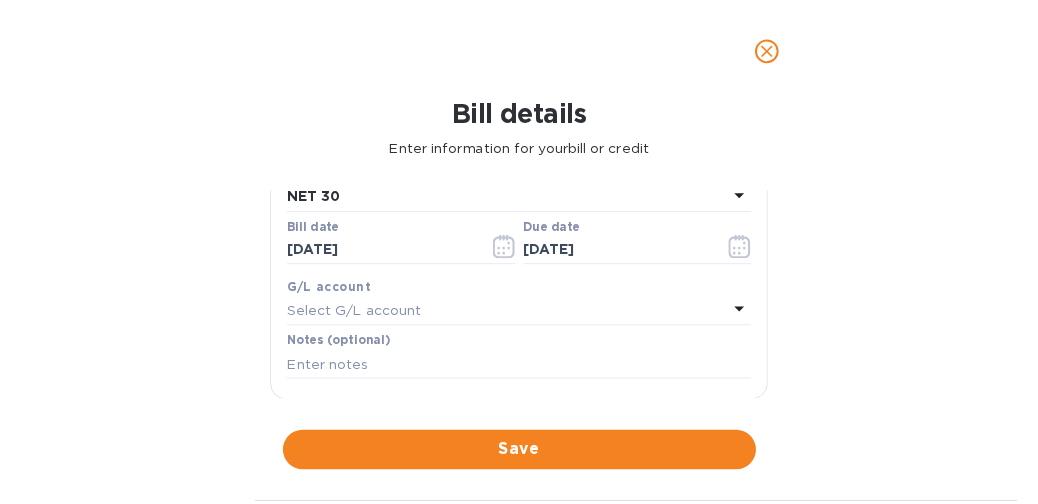 scroll, scrollTop: 400, scrollLeft: 0, axis: vertical 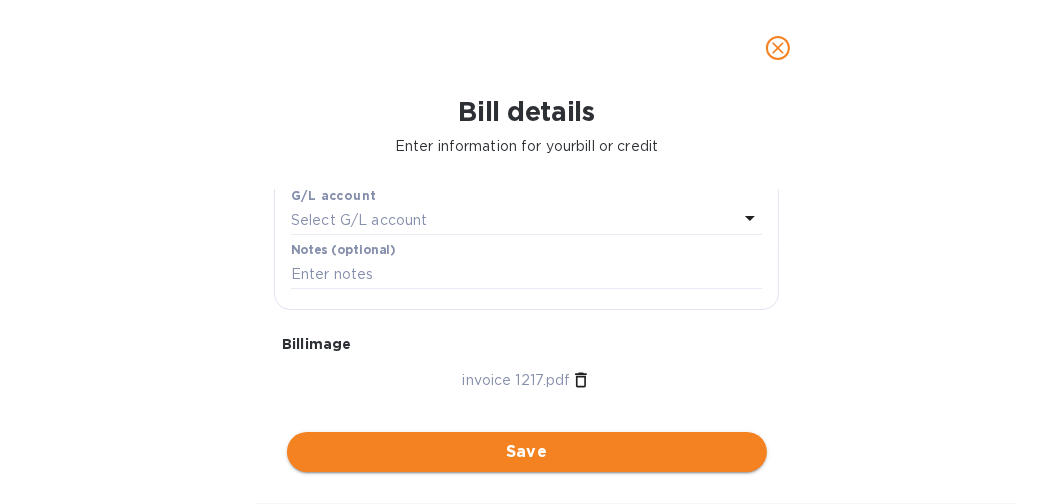 click on "Save" at bounding box center [527, 452] 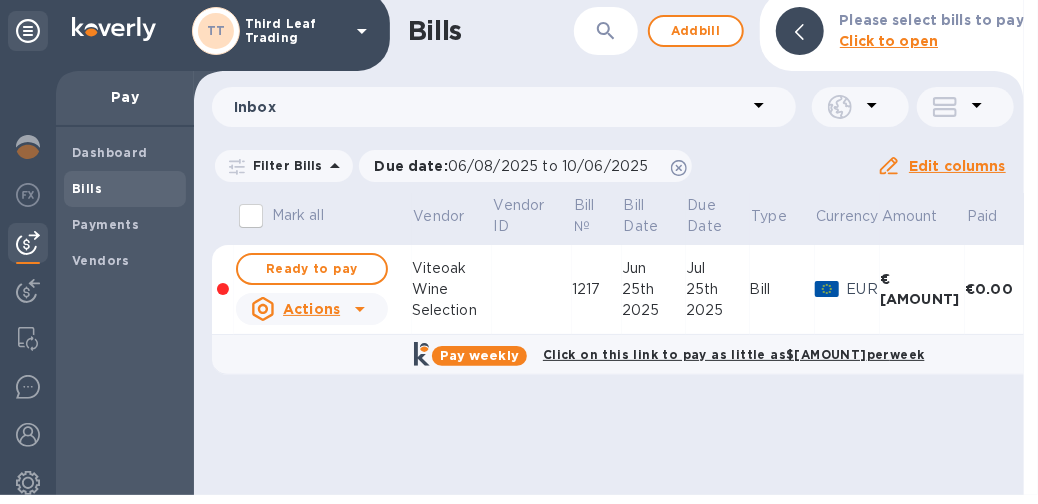 scroll, scrollTop: 12, scrollLeft: 0, axis: vertical 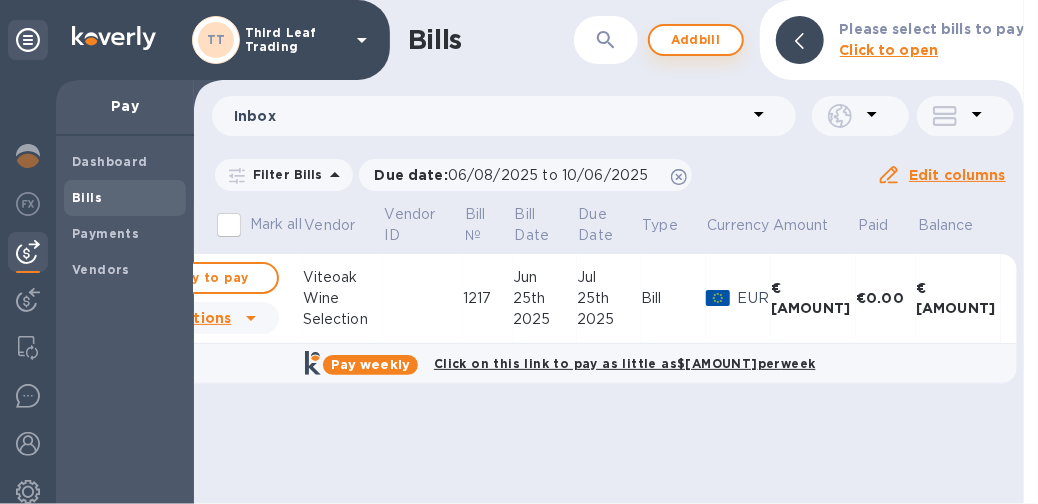 click on "Add   bill" at bounding box center (696, 40) 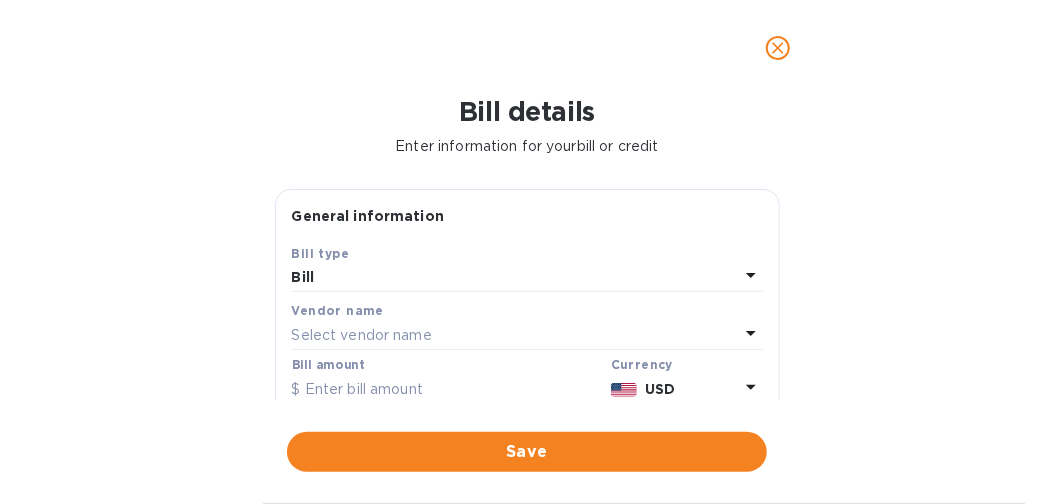scroll, scrollTop: 0, scrollLeft: 103, axis: horizontal 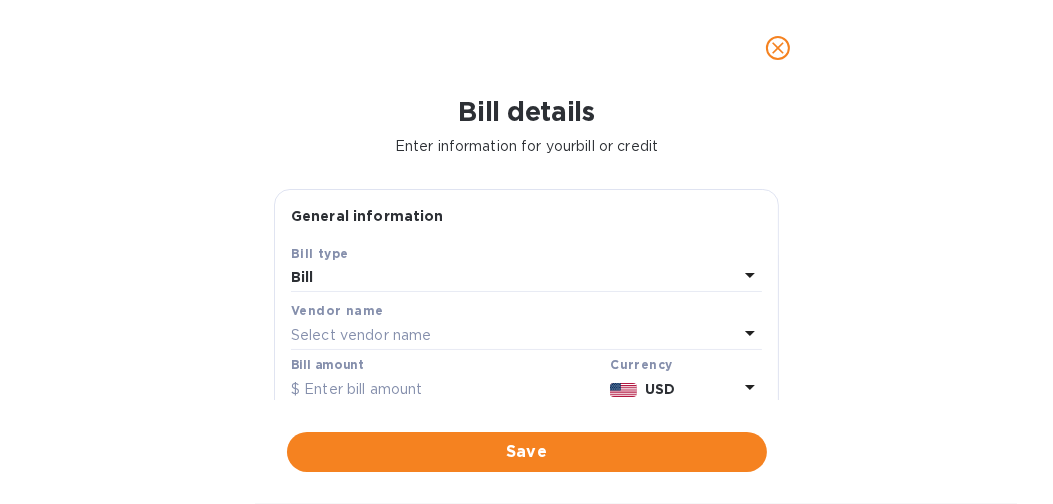 click on "Select vendor name" at bounding box center (361, 335) 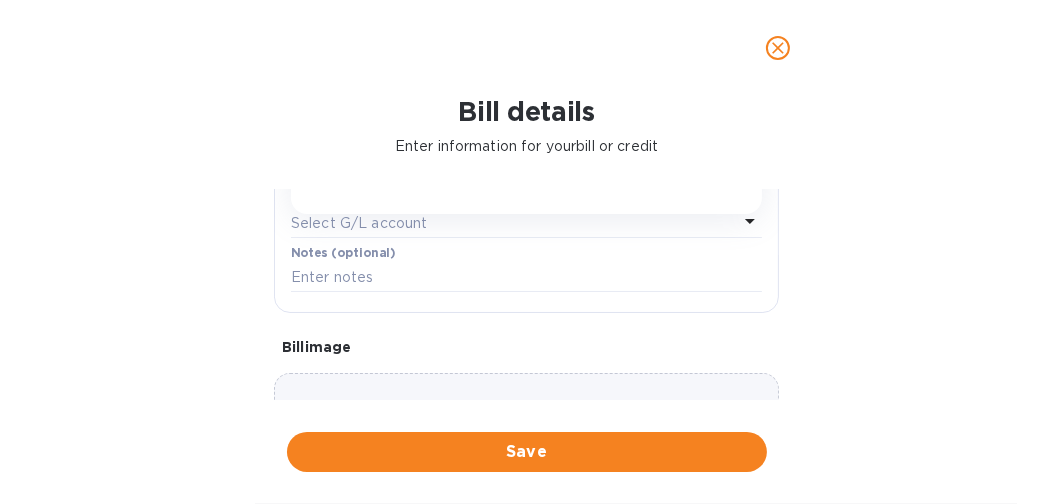 scroll, scrollTop: 300, scrollLeft: 0, axis: vertical 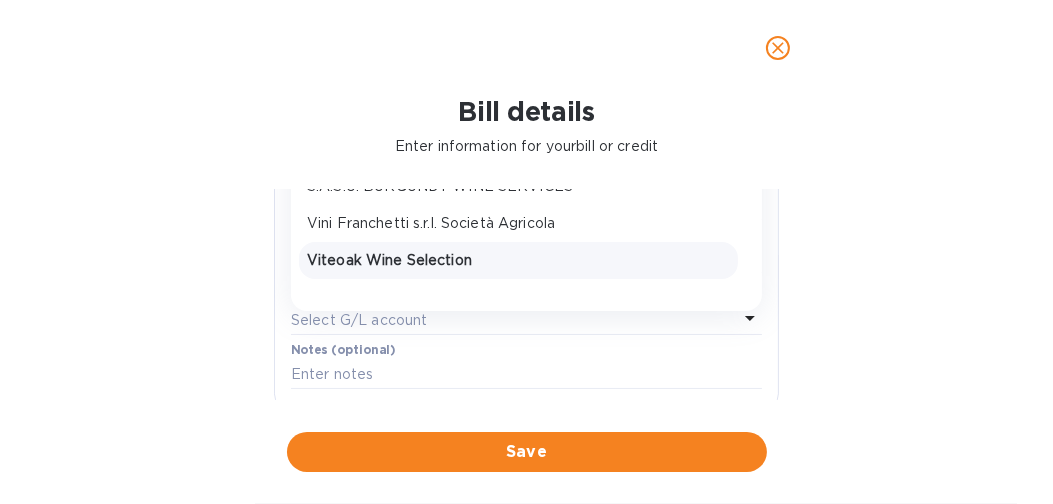 click on "Viteoak Wine Selection" at bounding box center (518, 260) 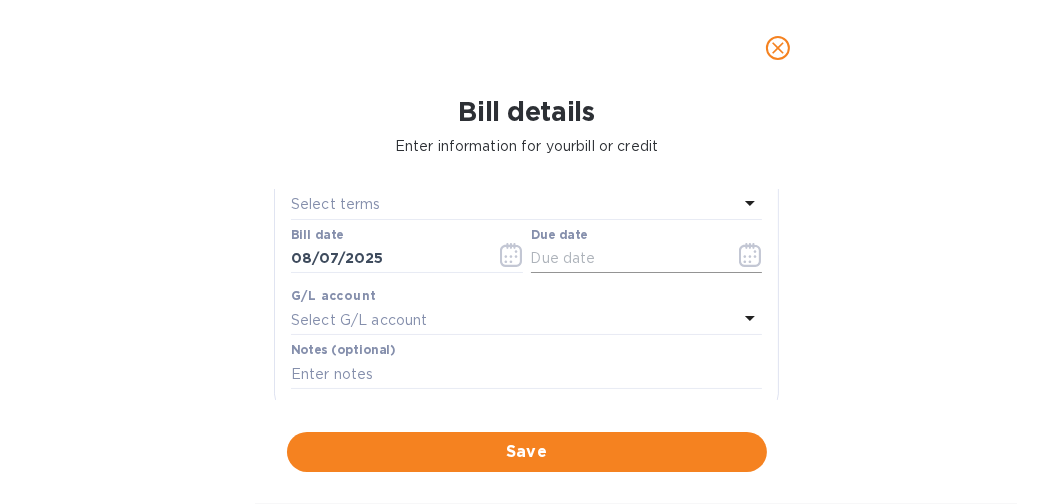 click at bounding box center [625, 259] 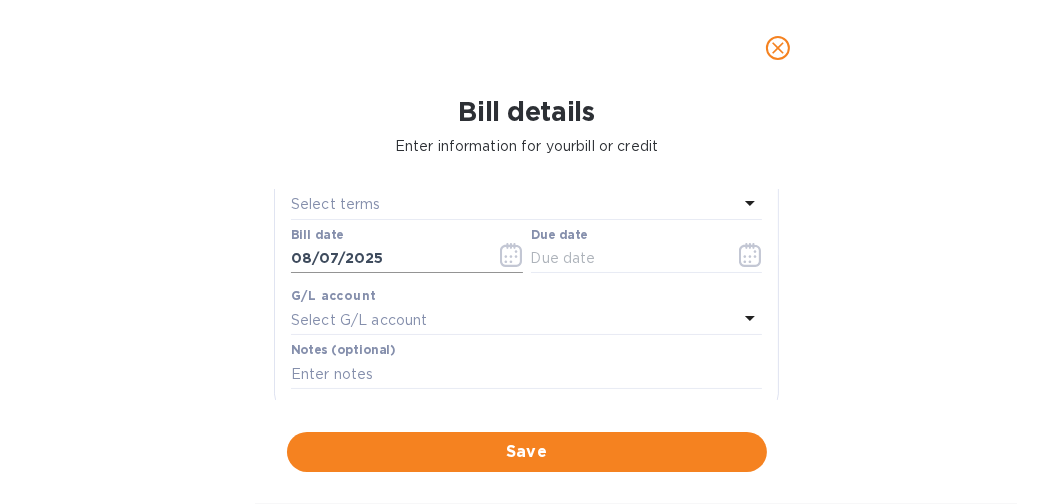 click 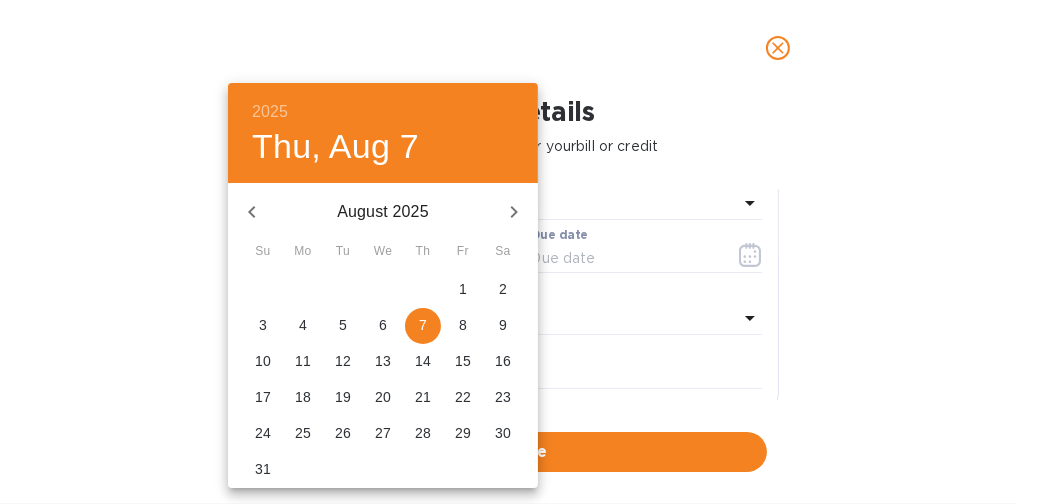 click 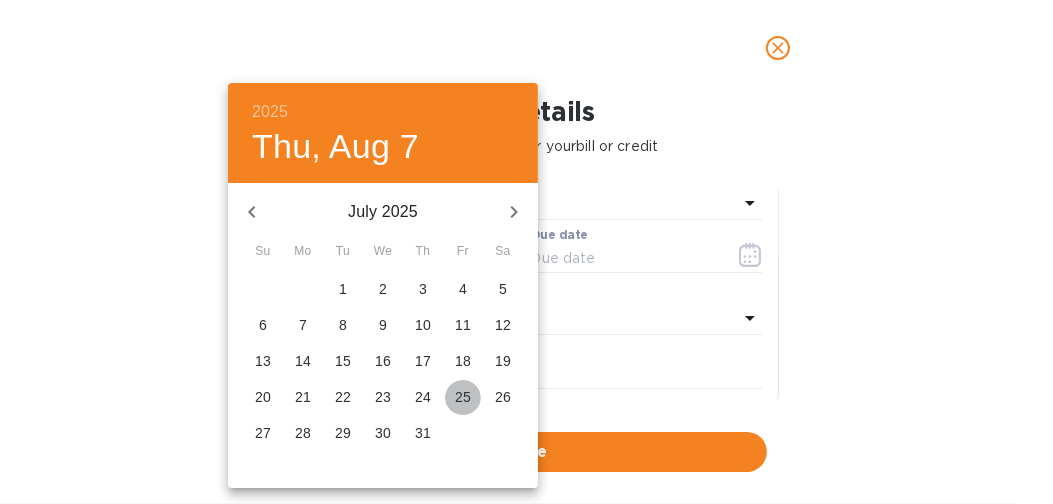 click on "25" at bounding box center [463, 397] 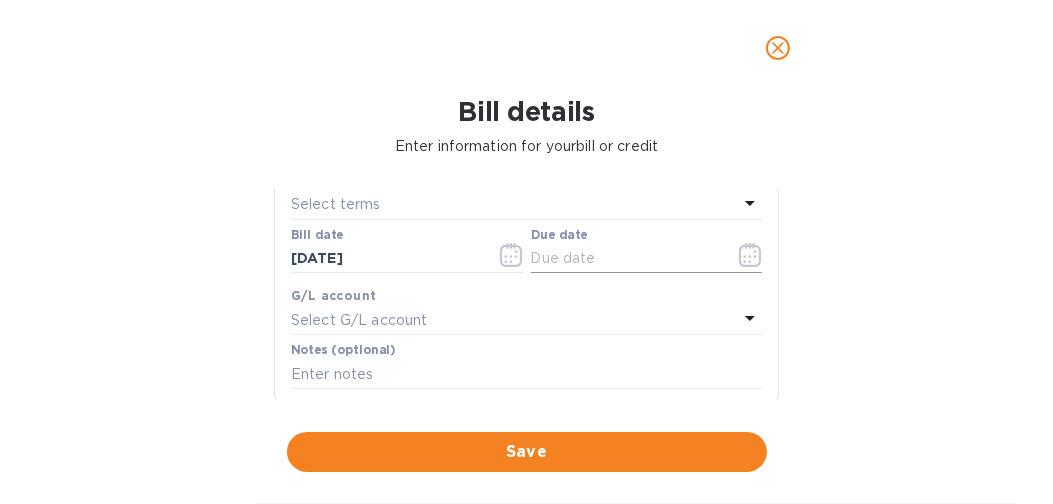 click at bounding box center [750, 255] 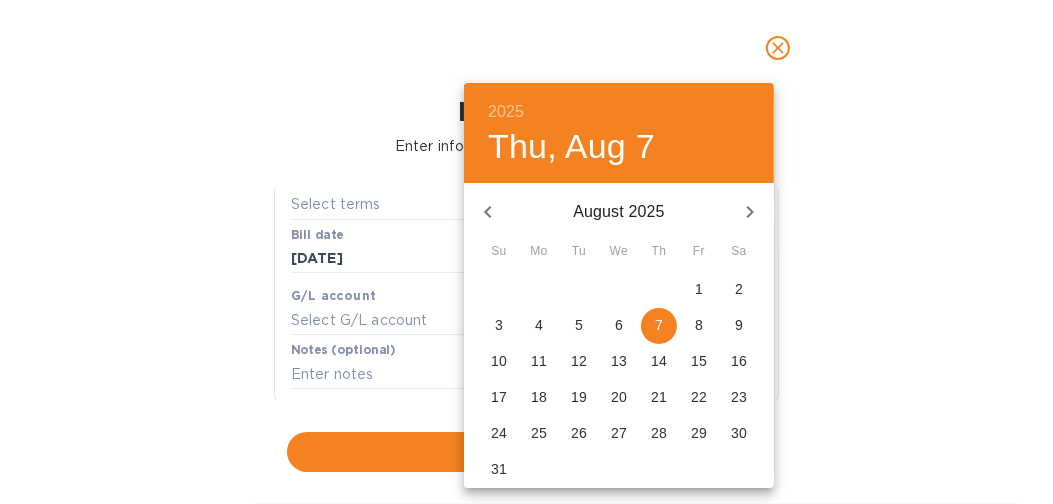 click at bounding box center (526, 252) 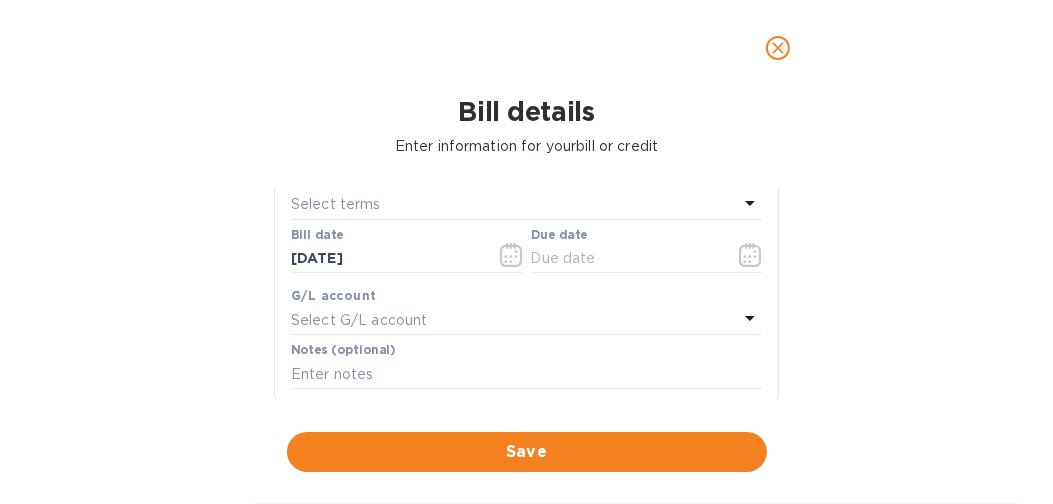 click on "Select terms" at bounding box center [514, 205] 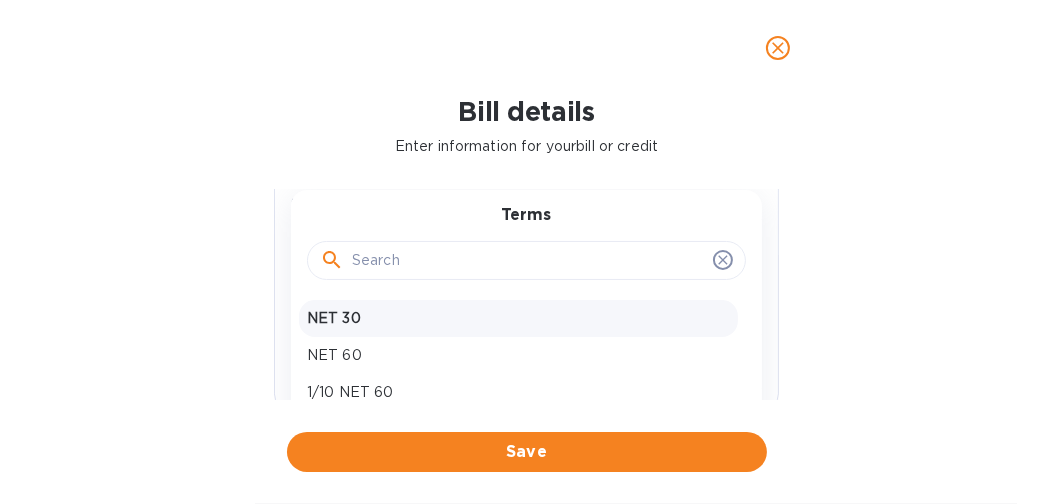 click on "NET 30" at bounding box center (518, 318) 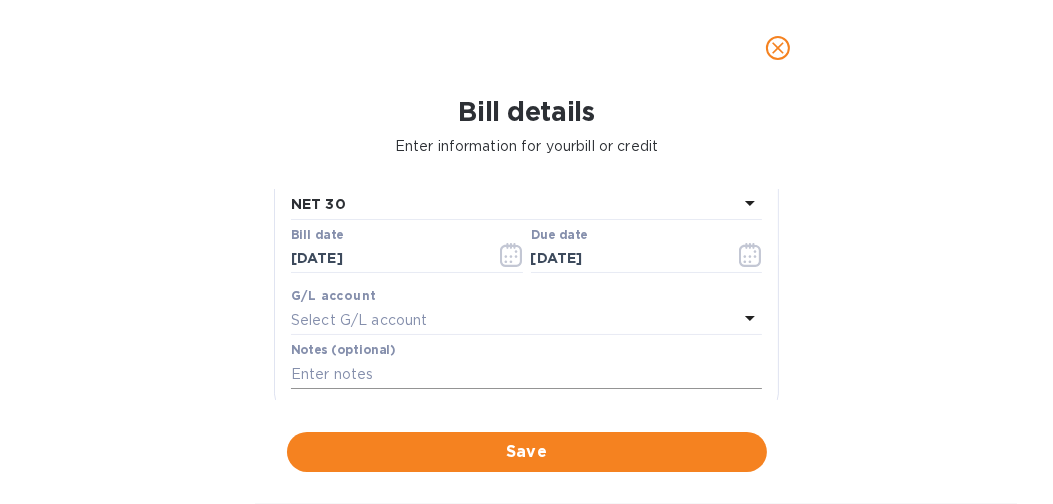 scroll, scrollTop: 200, scrollLeft: 0, axis: vertical 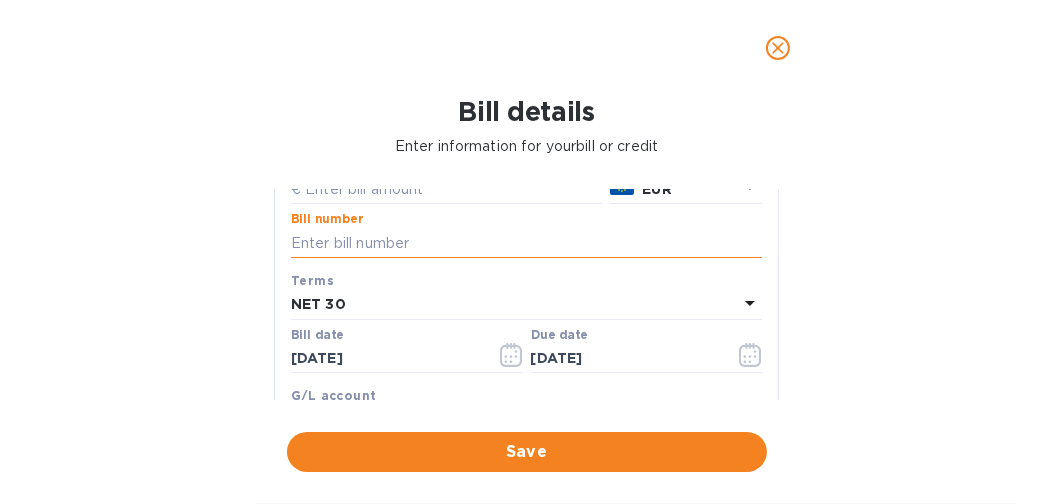 click at bounding box center [526, 243] 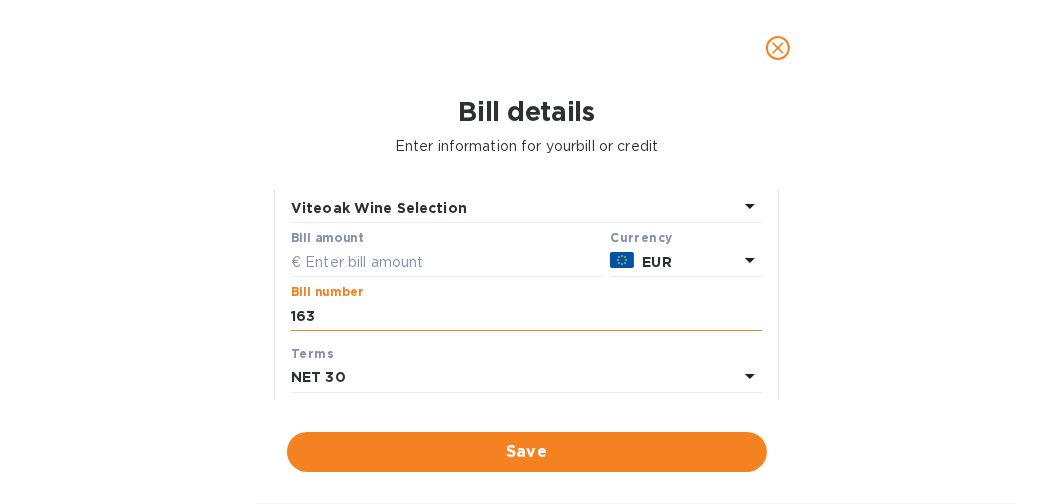 scroll, scrollTop: 100, scrollLeft: 0, axis: vertical 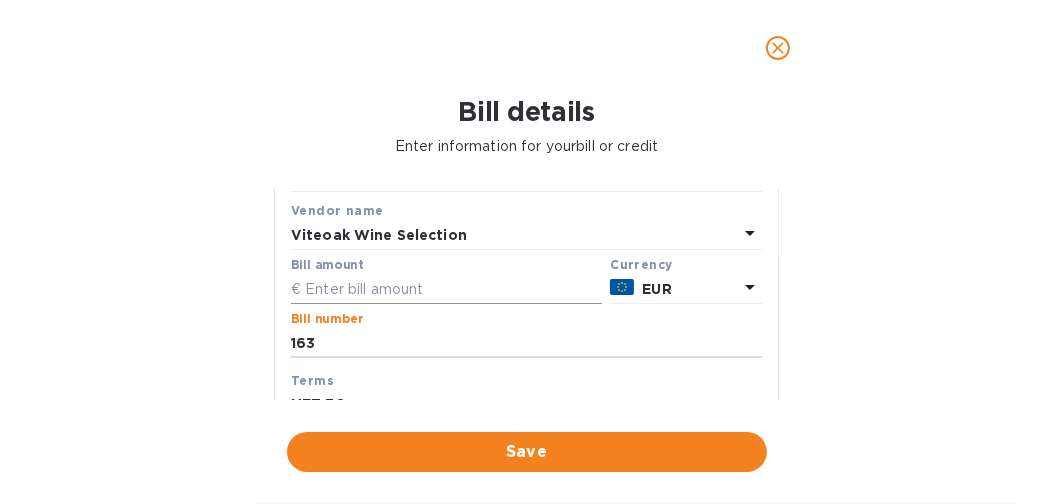 type on "163" 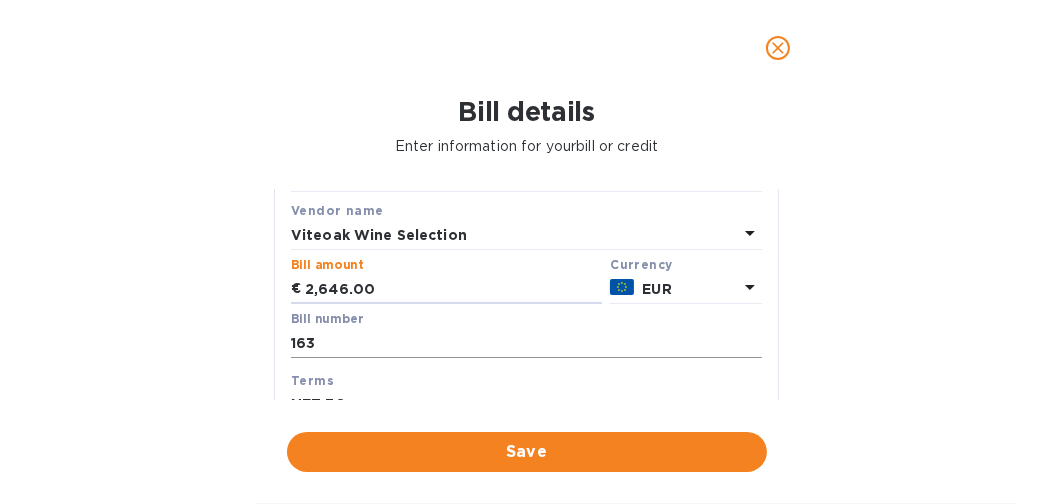 scroll, scrollTop: 500, scrollLeft: 0, axis: vertical 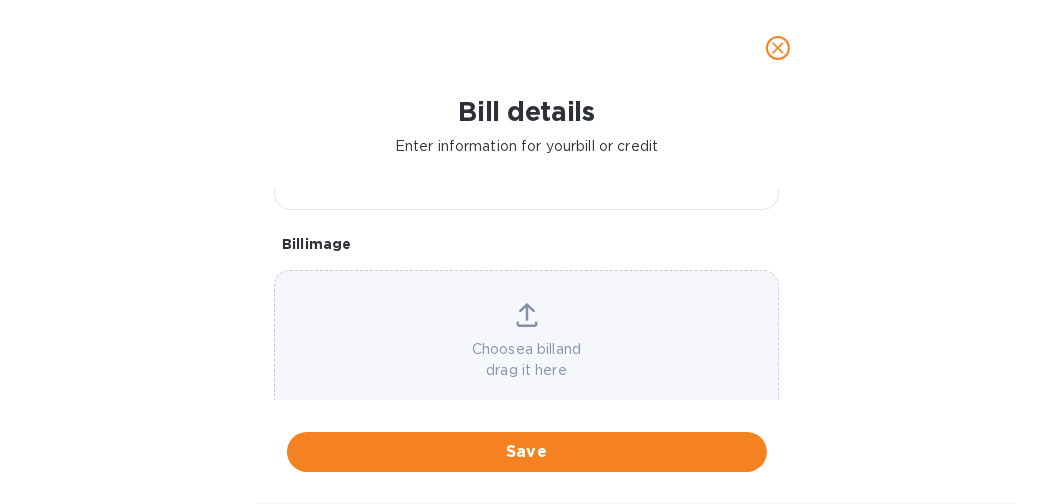 type on "2,646.00" 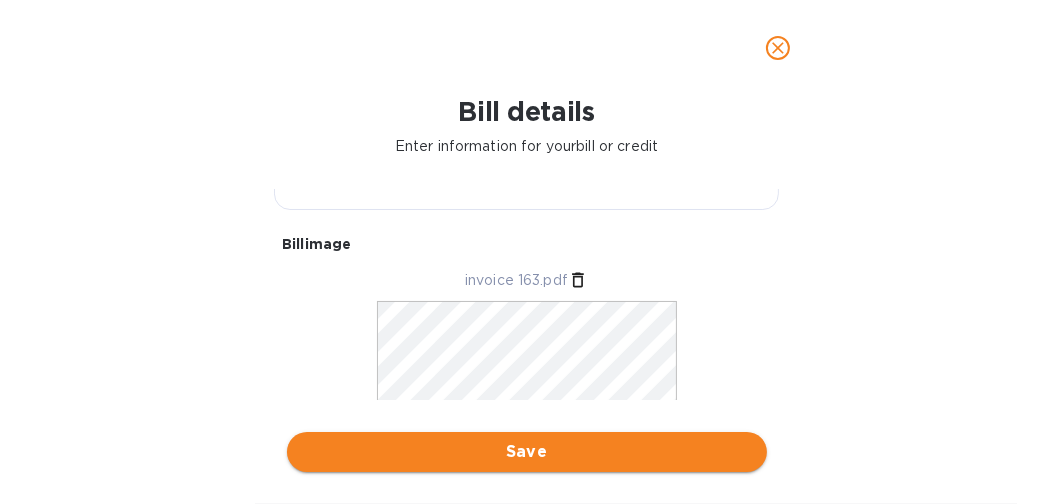 click on "Save" at bounding box center (527, 452) 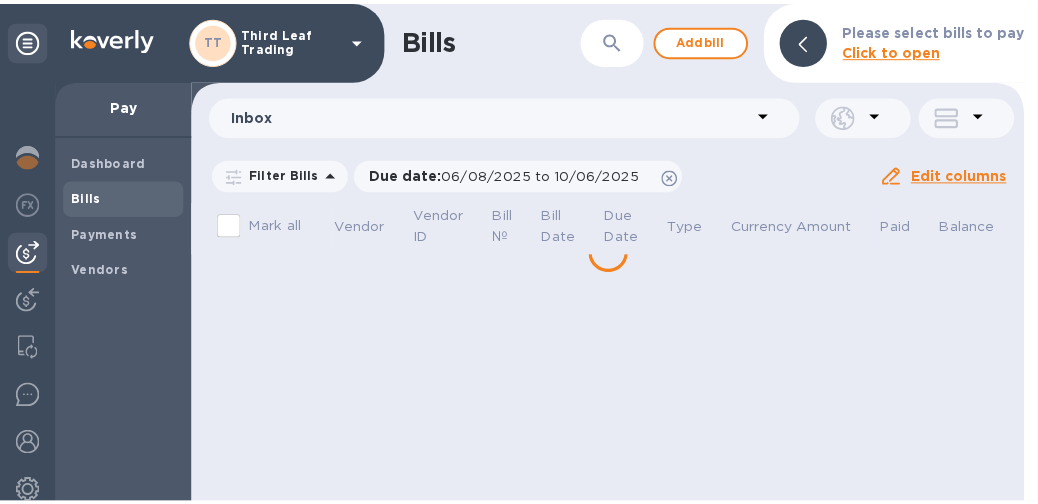 scroll, scrollTop: 0, scrollLeft: 4, axis: horizontal 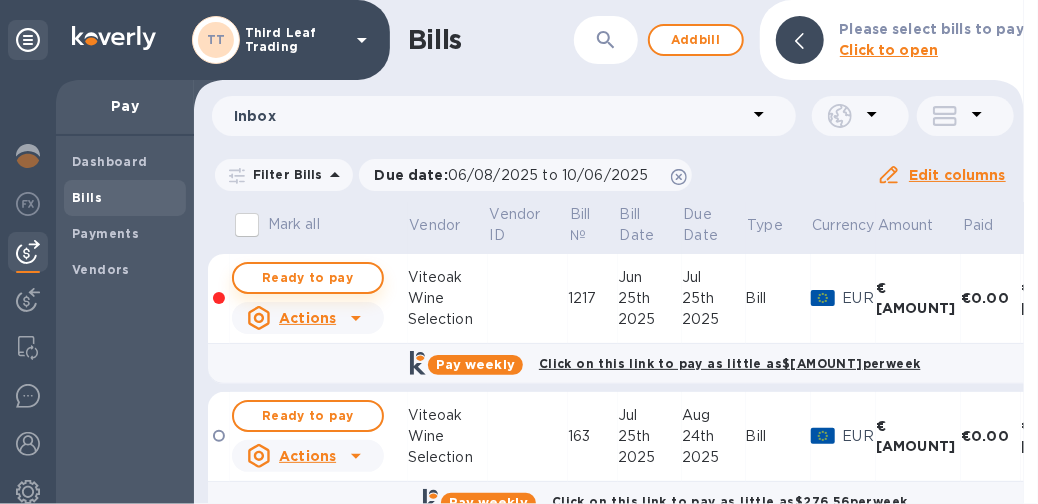 click on "Ready to pay" at bounding box center (308, 278) 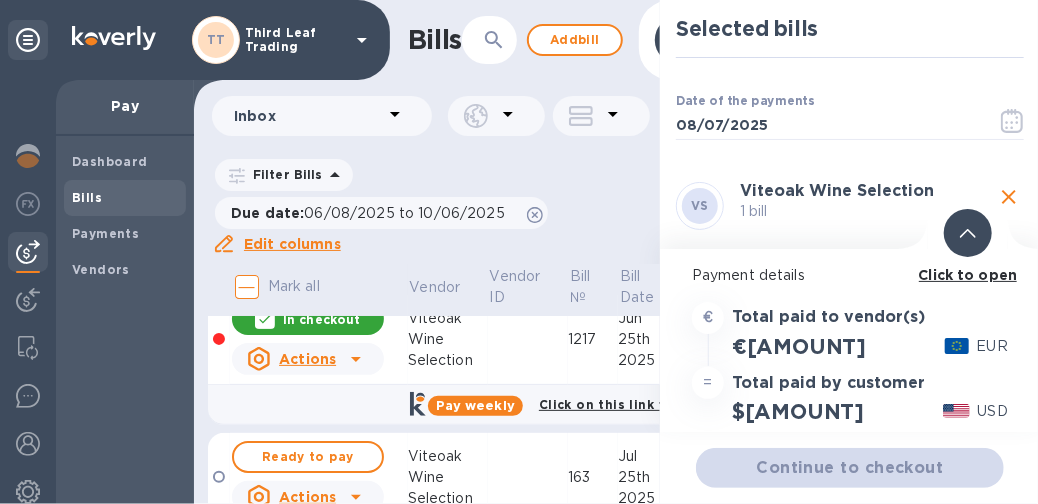 scroll, scrollTop: 20, scrollLeft: 4, axis: both 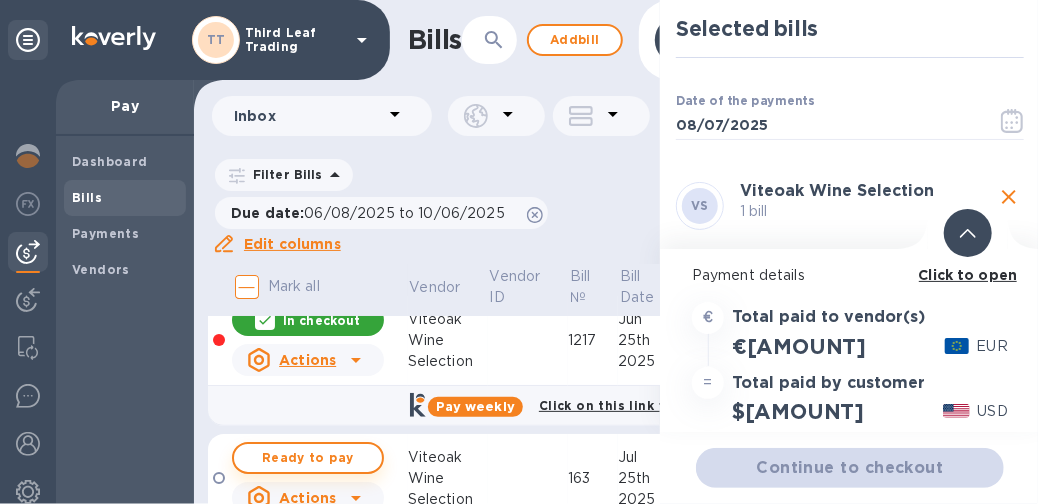 click on "Ready to pay" at bounding box center (308, 458) 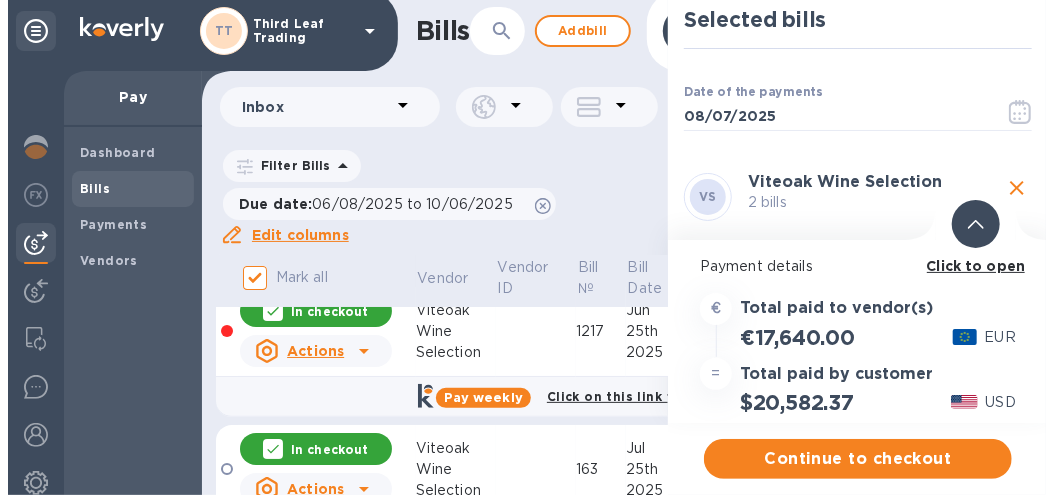 scroll, scrollTop: 12, scrollLeft: 0, axis: vertical 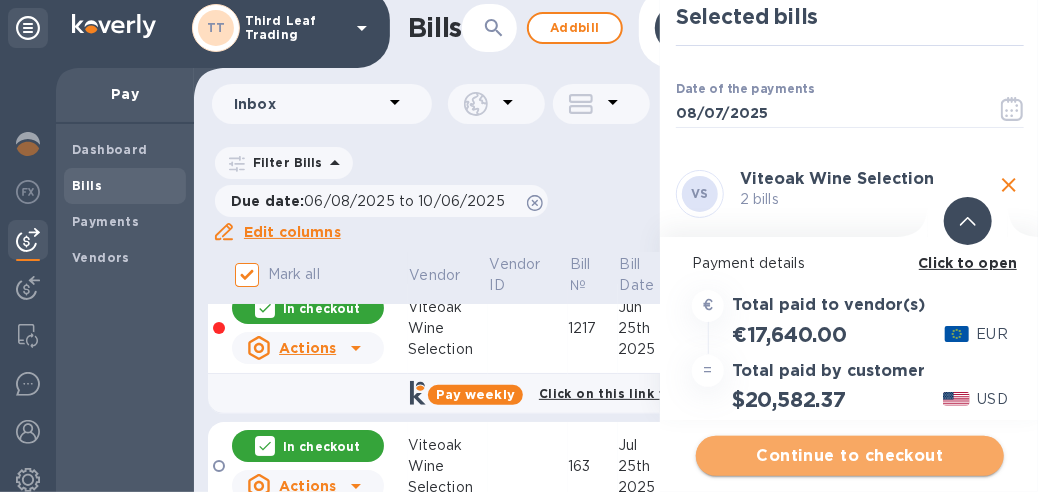 click on "Continue to checkout" at bounding box center [850, 456] 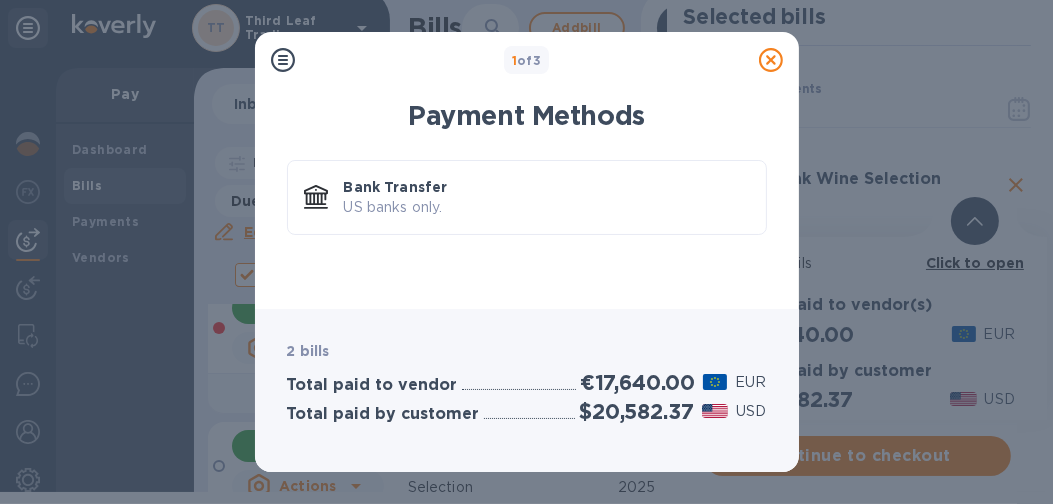 click on "Bank Transfer US banks only." at bounding box center [527, 220] 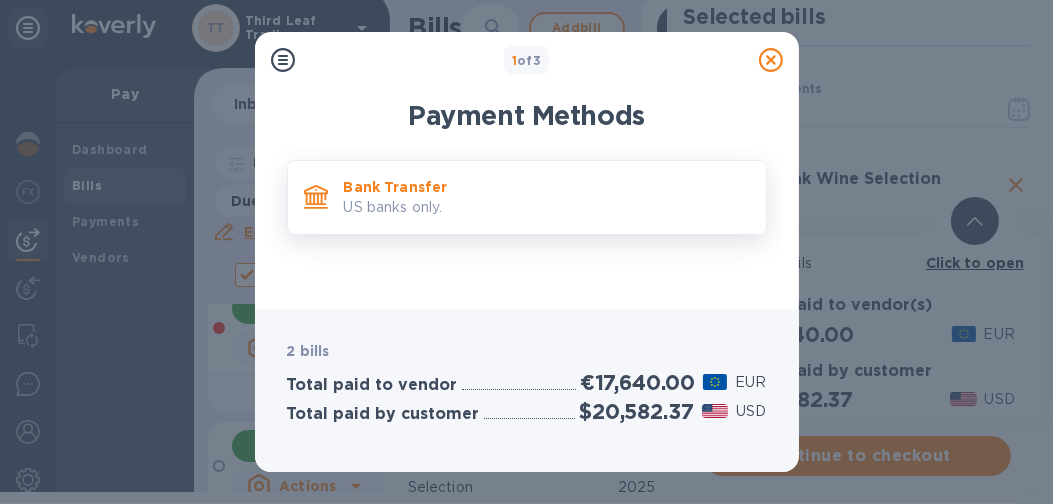 click on "Bank Transfer US banks only." at bounding box center (547, 197) 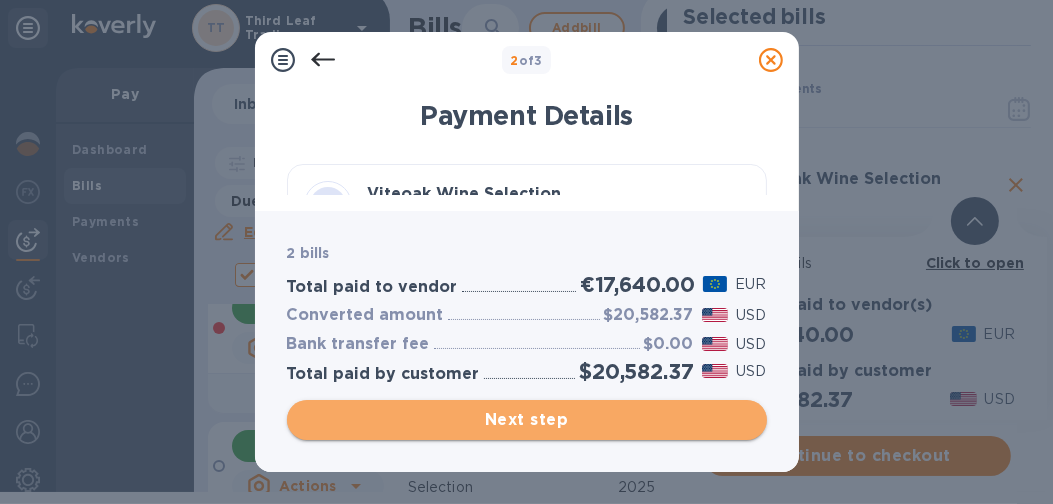drag, startPoint x: 514, startPoint y: 426, endPoint x: 503, endPoint y: 414, distance: 16.27882 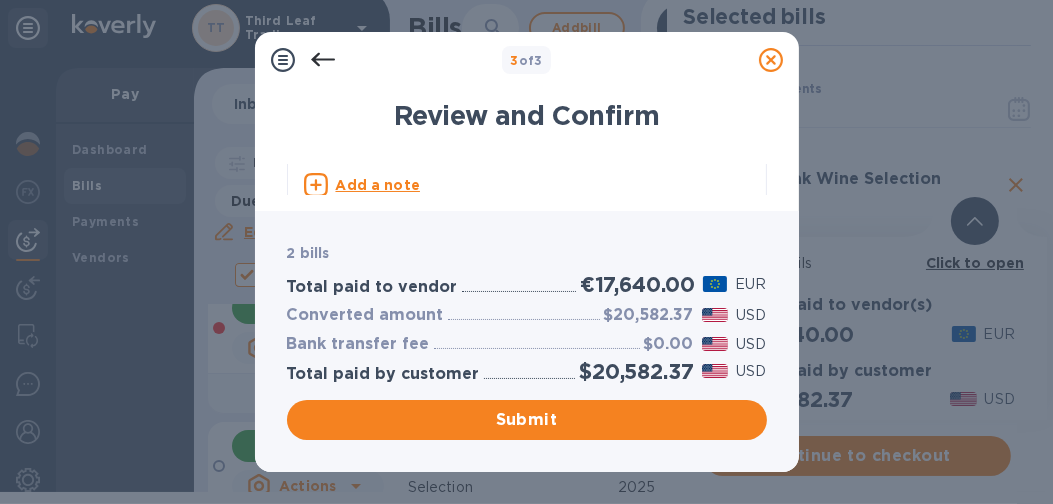 scroll, scrollTop: 147, scrollLeft: 0, axis: vertical 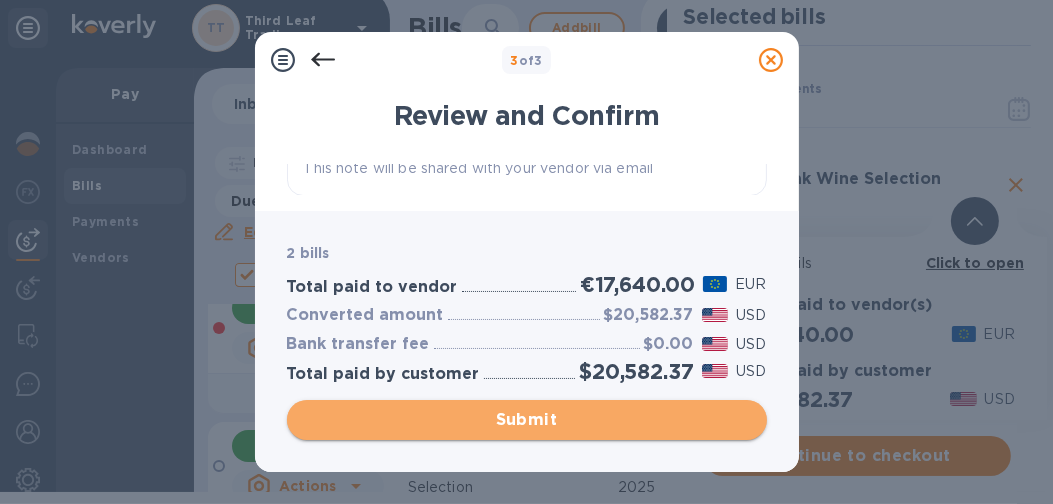 click on "Submit" at bounding box center [527, 420] 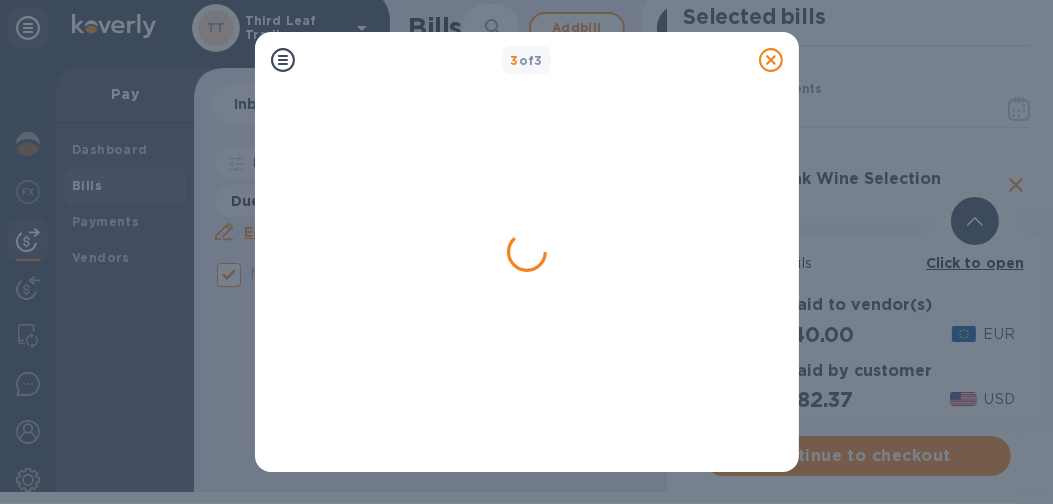 scroll, scrollTop: 0, scrollLeft: 4, axis: horizontal 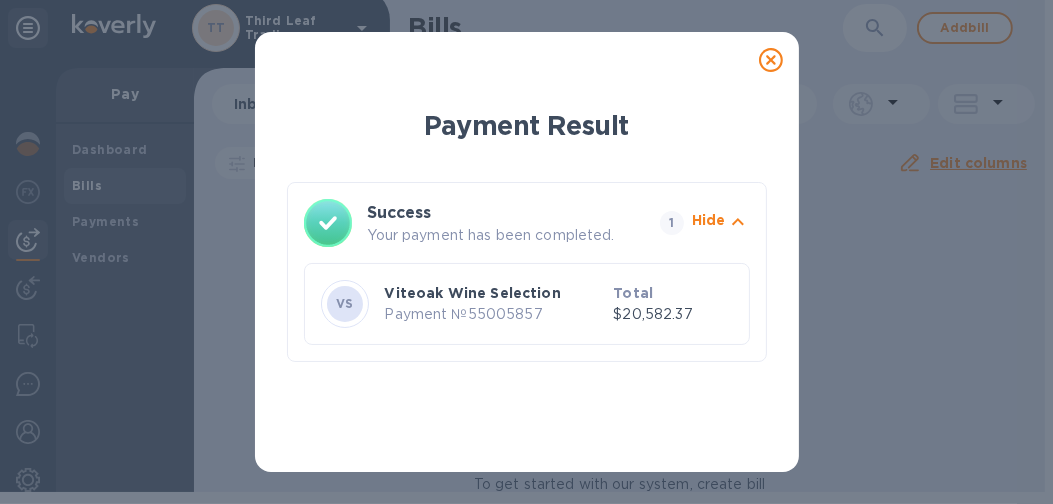 click 